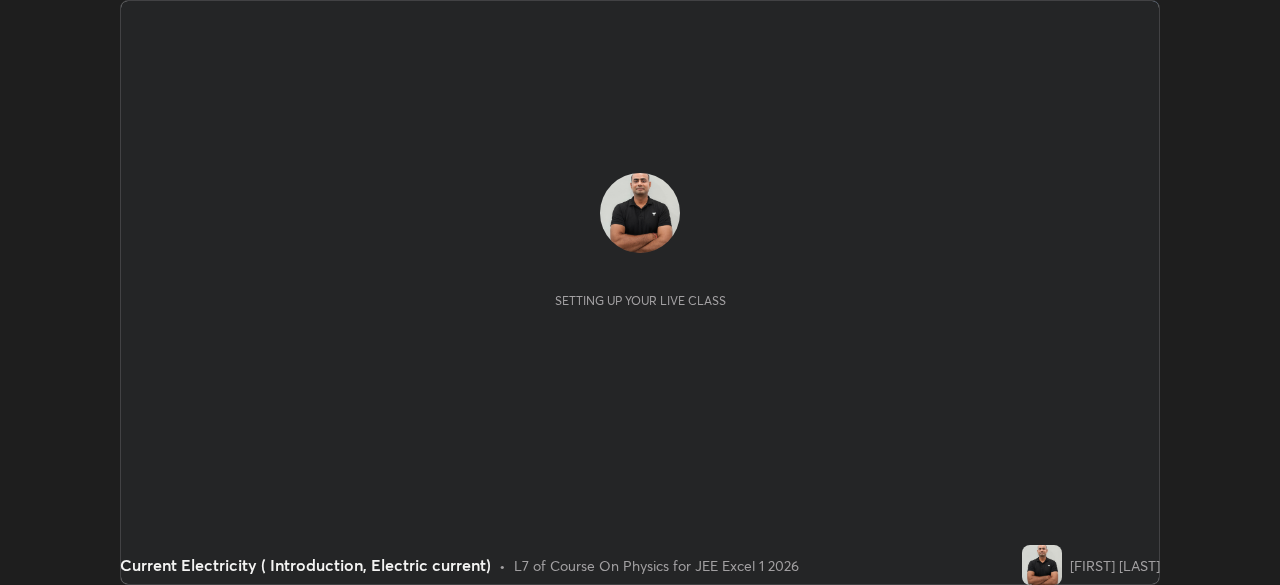 scroll, scrollTop: 0, scrollLeft: 0, axis: both 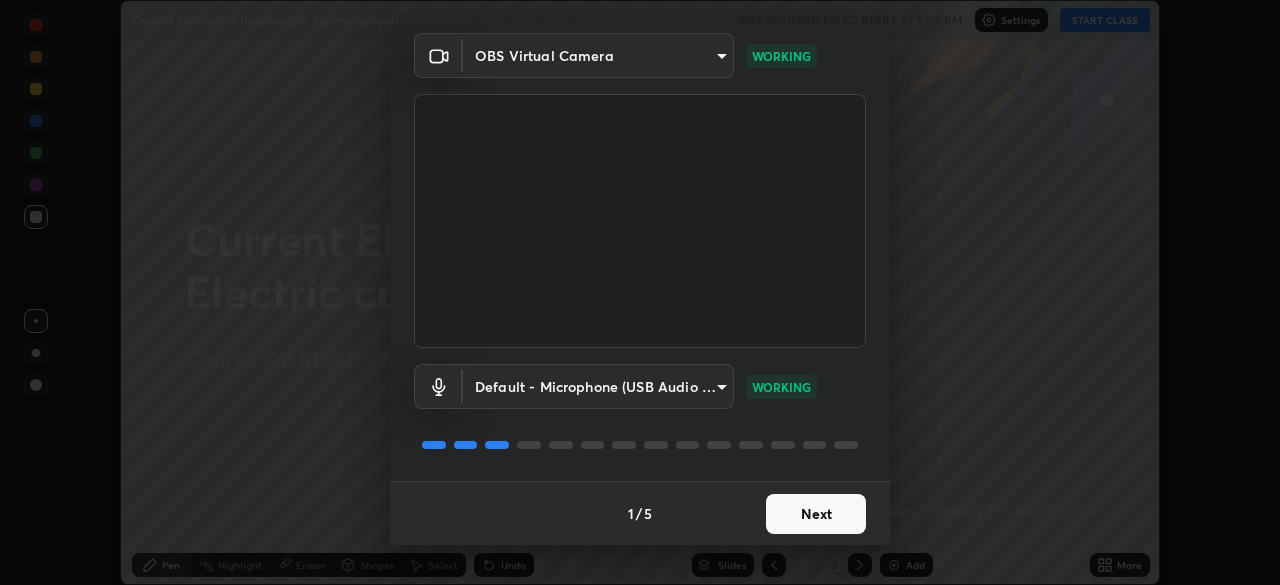 click on "Next" at bounding box center (816, 514) 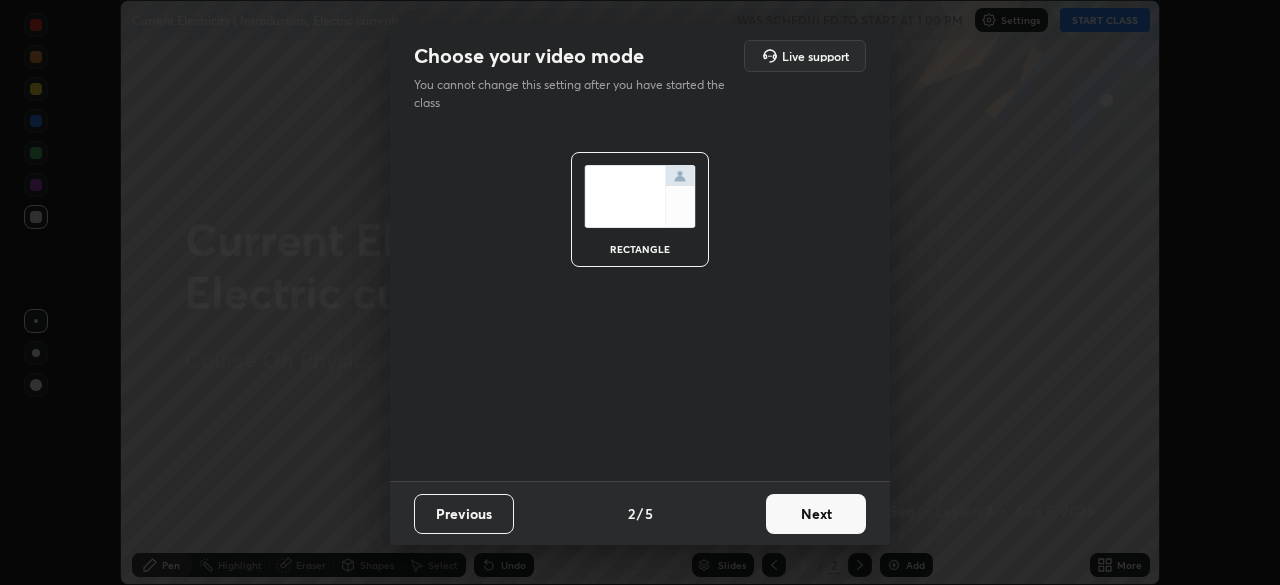 scroll, scrollTop: 0, scrollLeft: 0, axis: both 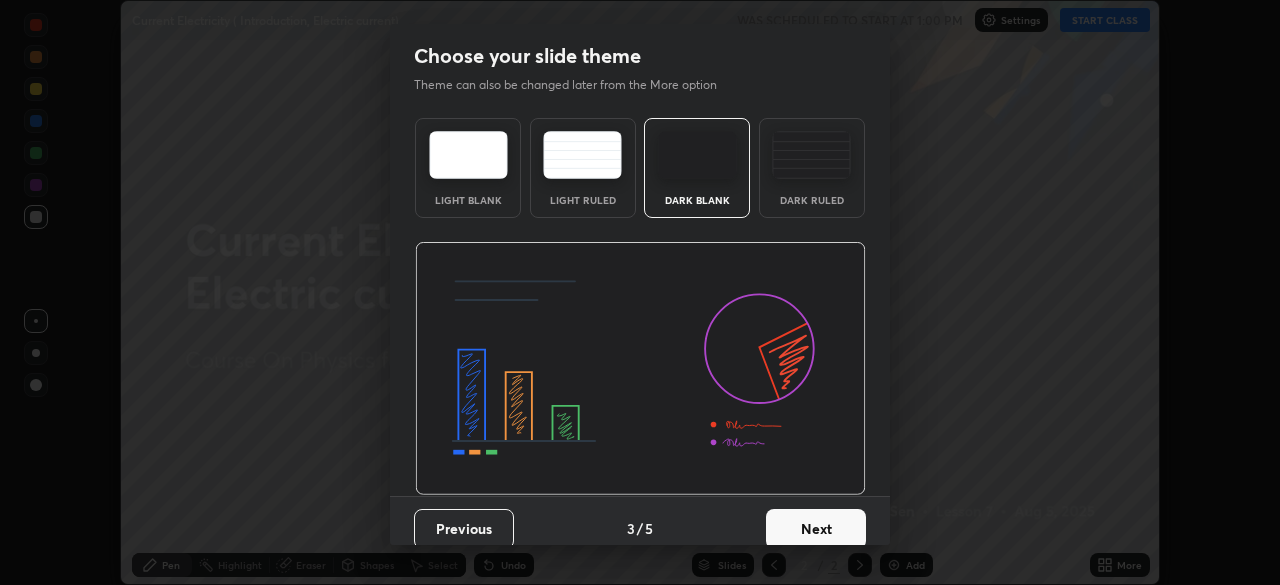click on "Next" at bounding box center (816, 529) 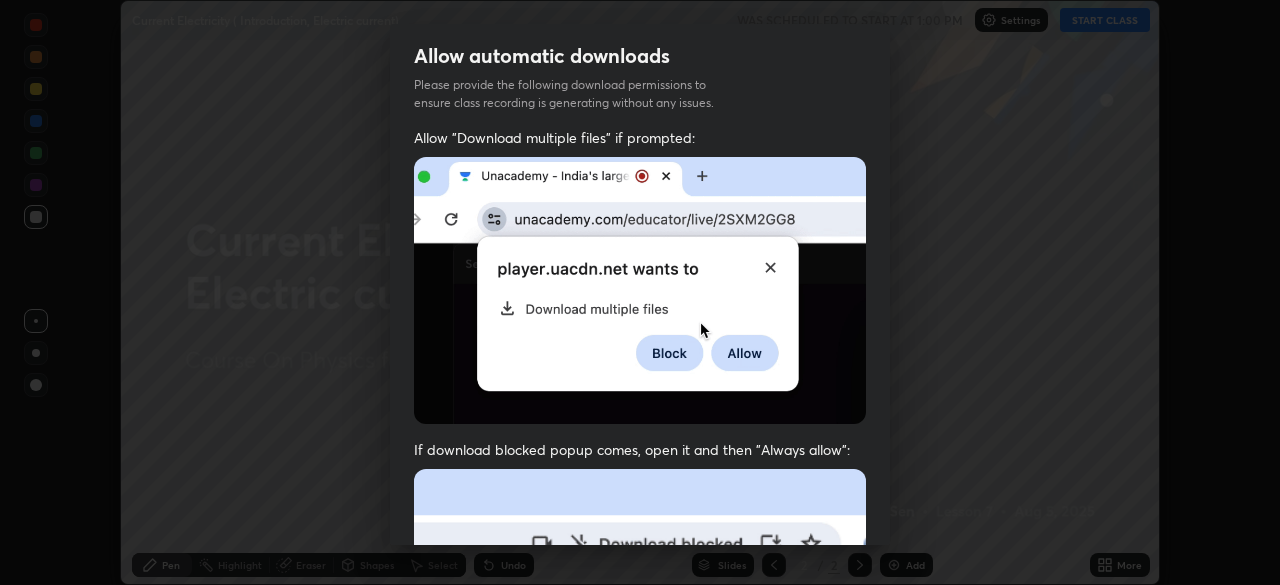 click on "Previous 5 / 5 Done" at bounding box center (640, 1002) 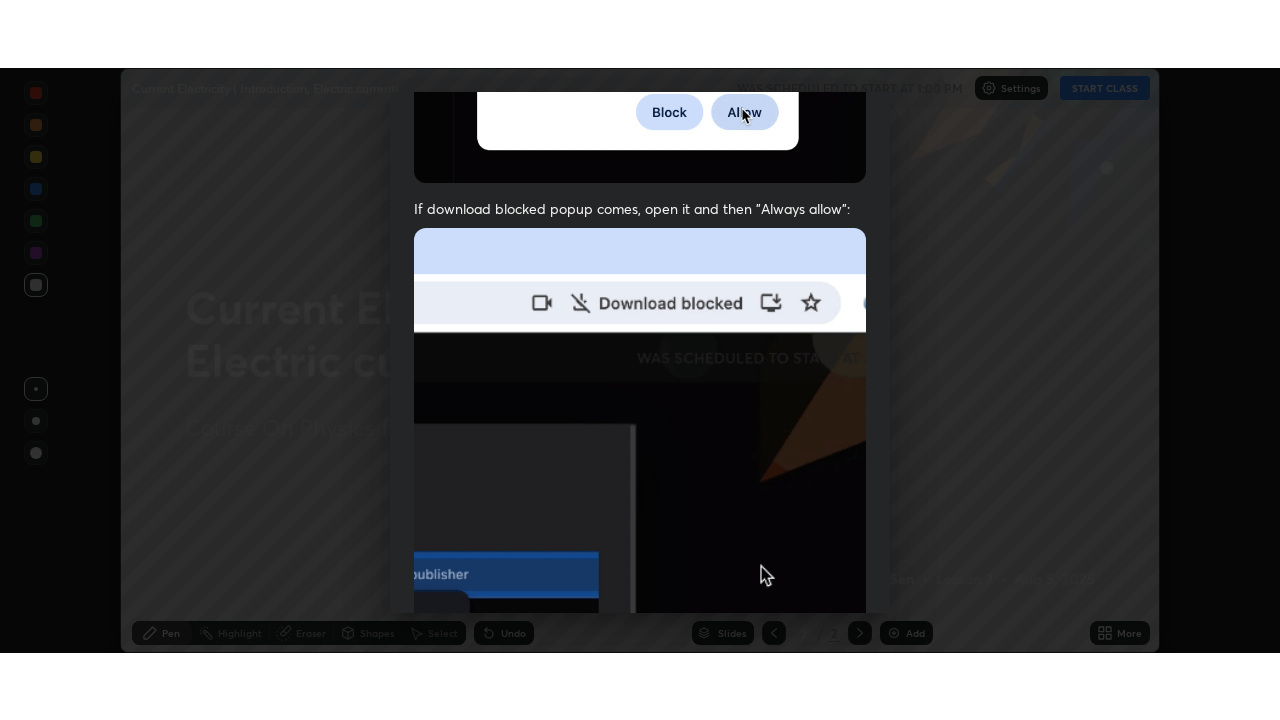 scroll, scrollTop: 479, scrollLeft: 0, axis: vertical 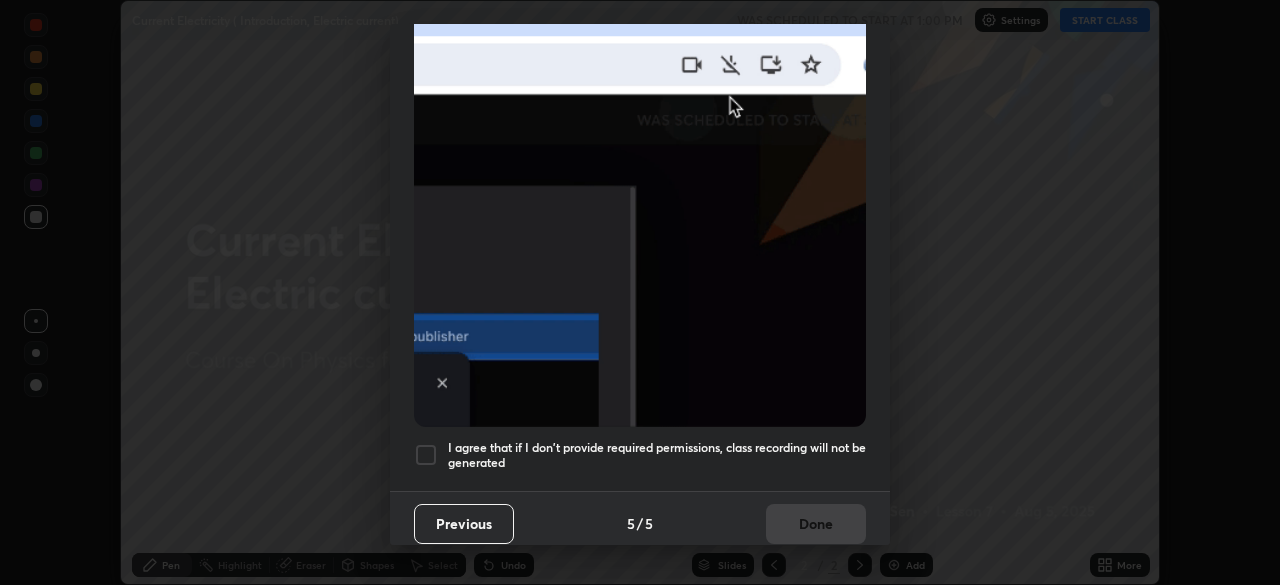 click on "I agree that if I don't provide required permissions, class recording will not be generated" at bounding box center (657, 455) 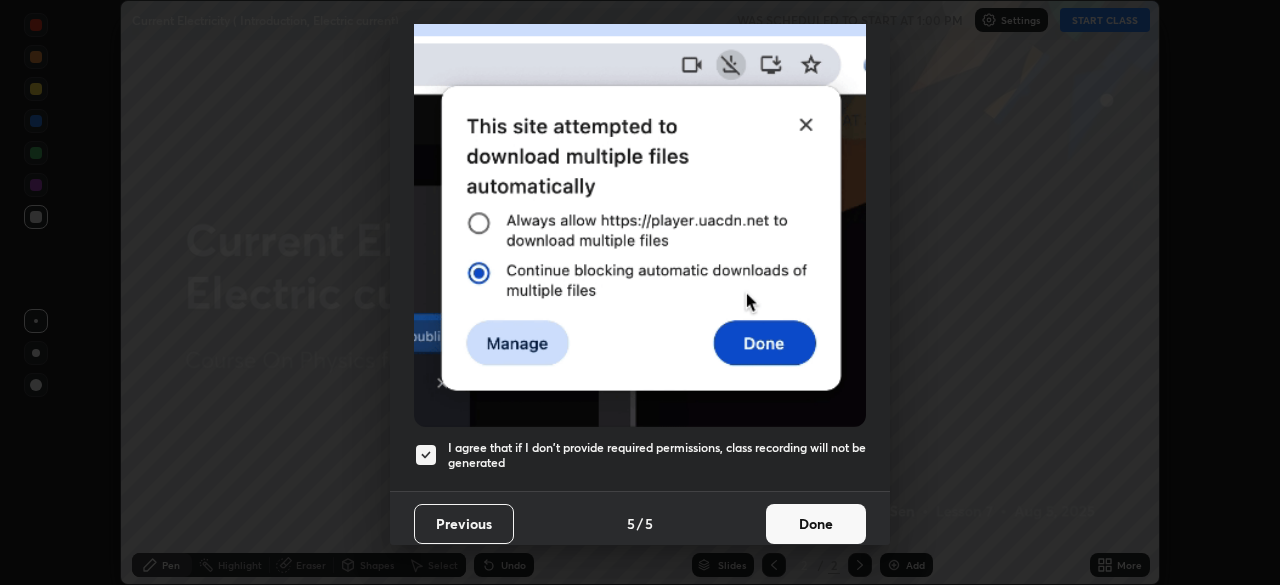 click on "Done" at bounding box center (816, 524) 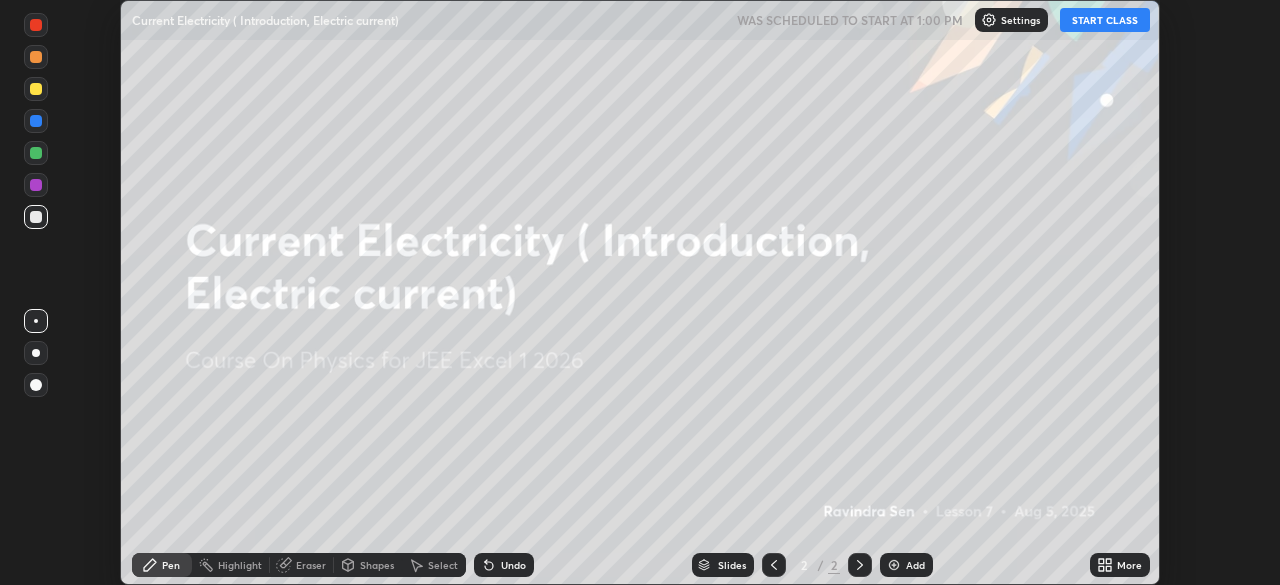 click on "START CLASS" at bounding box center (1105, 20) 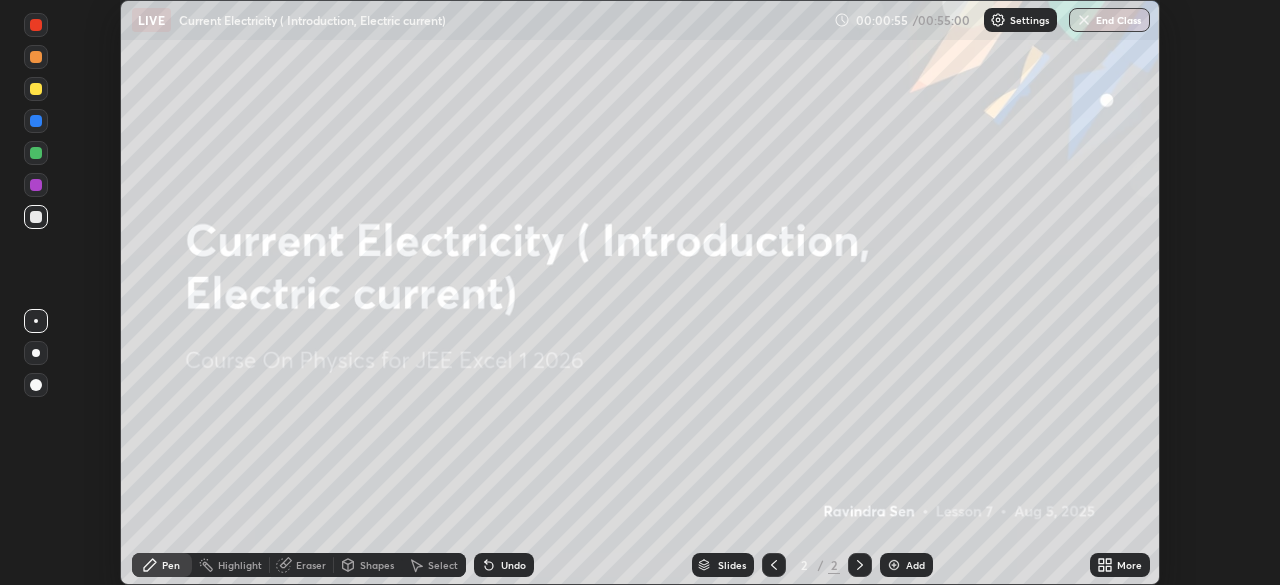click 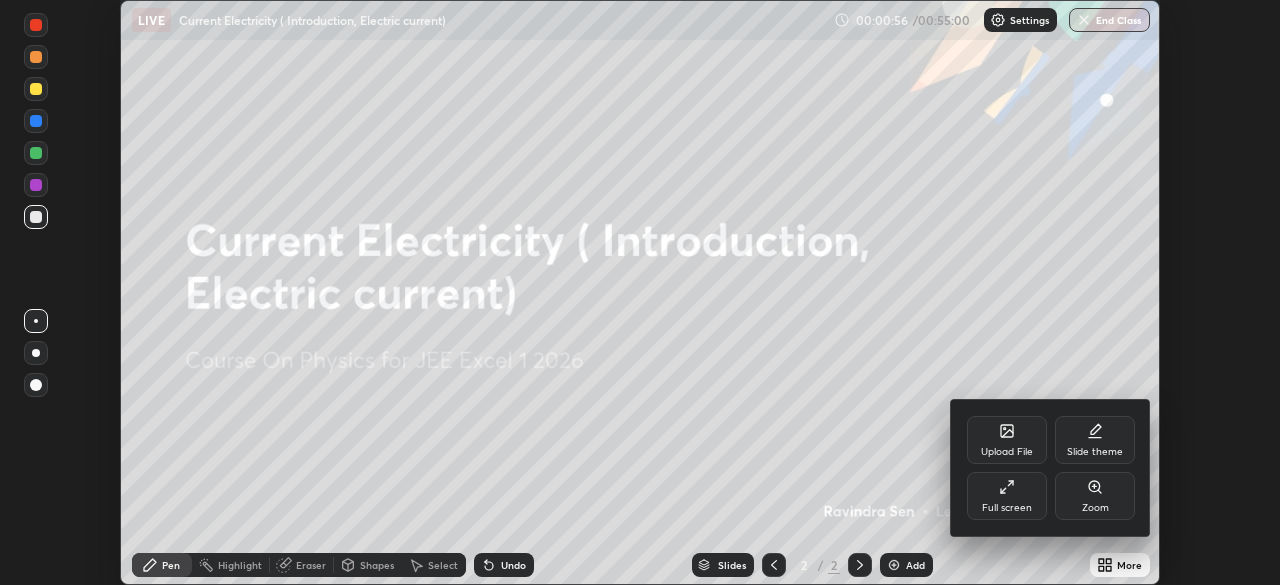 click on "Full screen" at bounding box center (1007, 508) 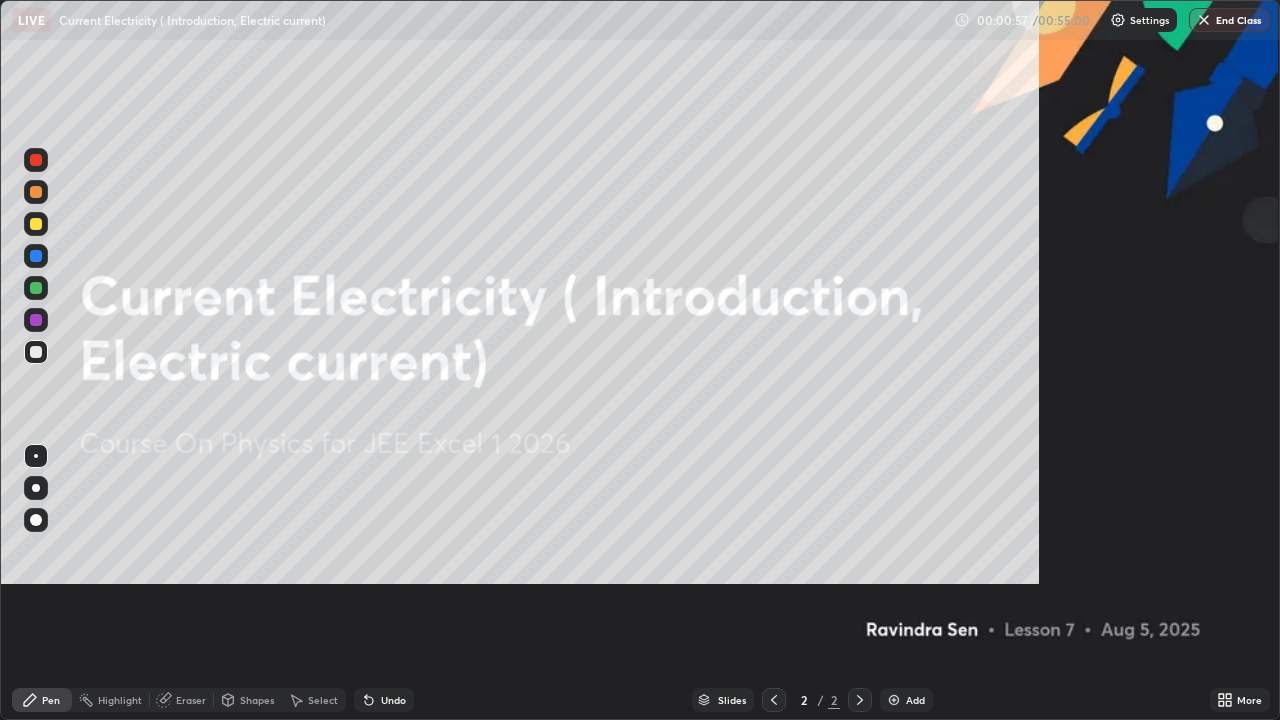 scroll, scrollTop: 99280, scrollLeft: 98720, axis: both 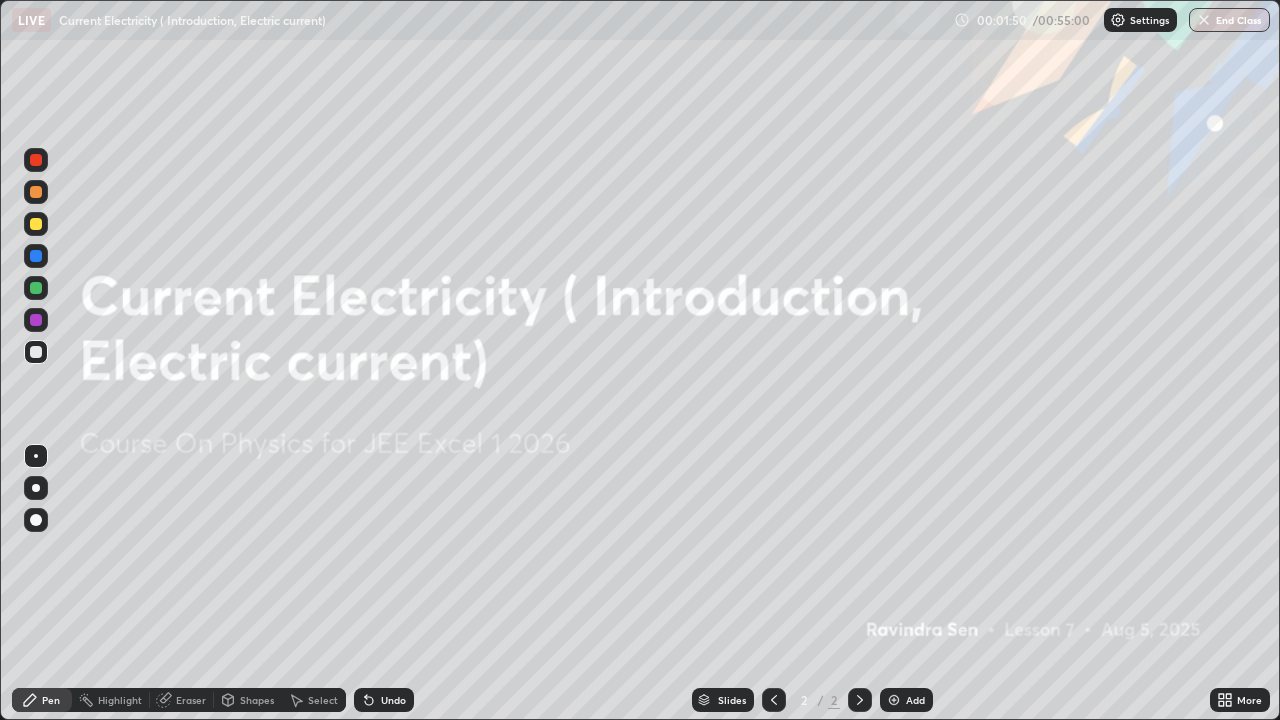 click on "Add" at bounding box center (906, 700) 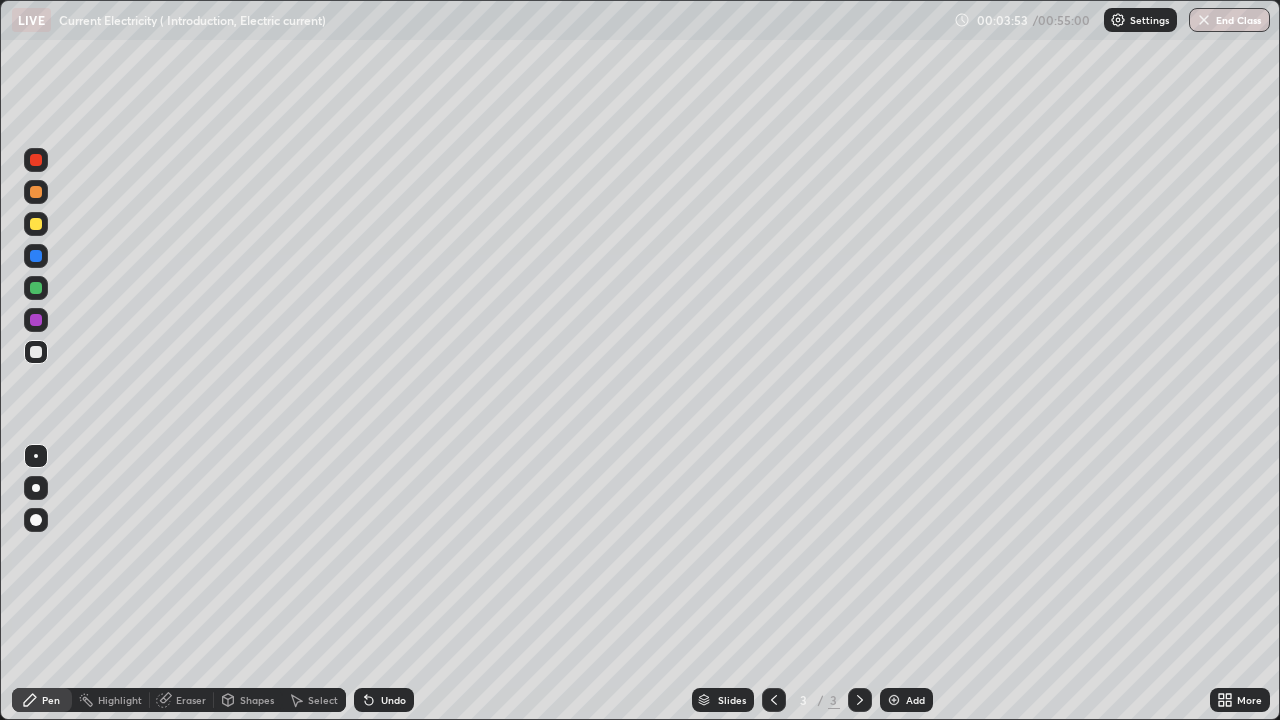 click on "Eraser" at bounding box center (191, 700) 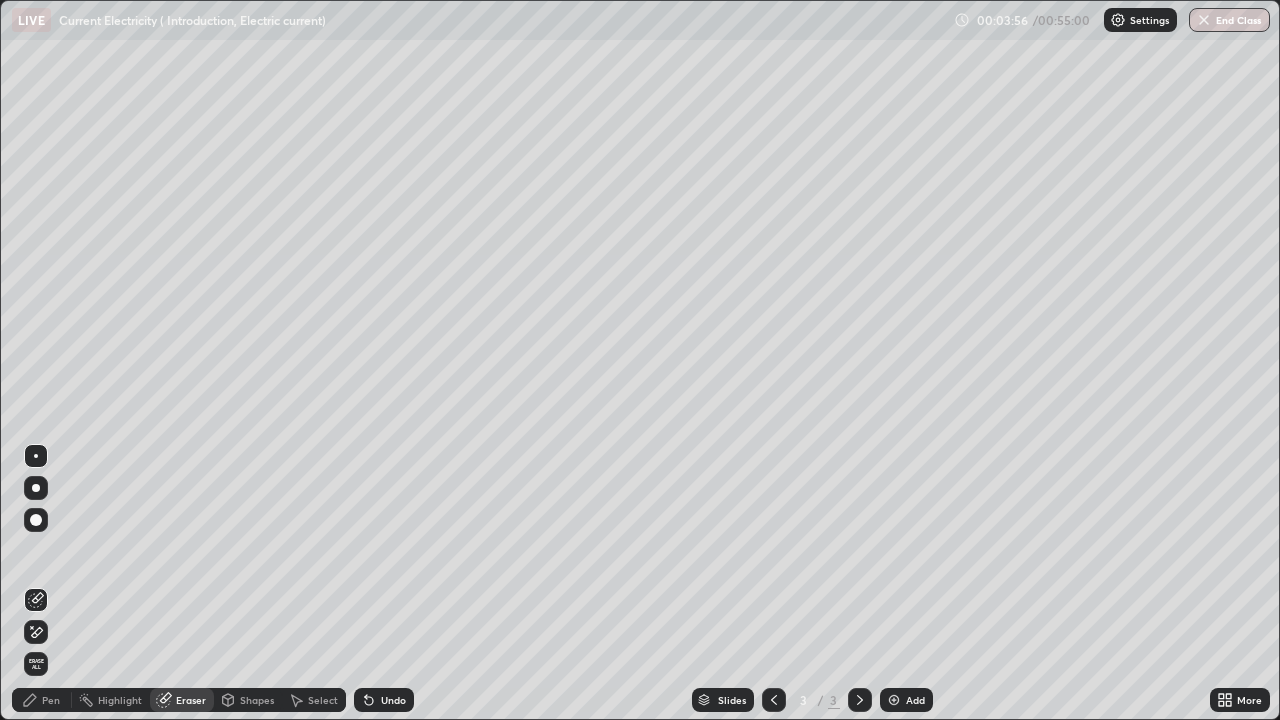 click on "Pen" at bounding box center [51, 700] 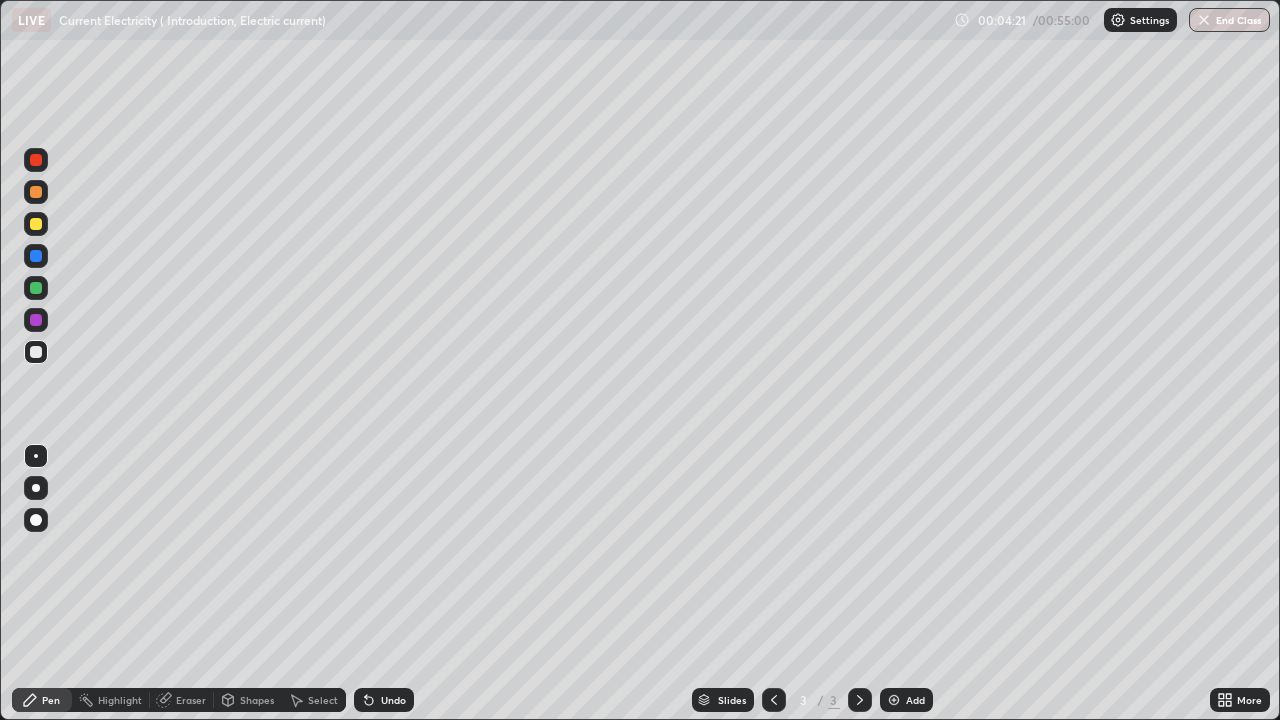 click on "Undo" at bounding box center [393, 700] 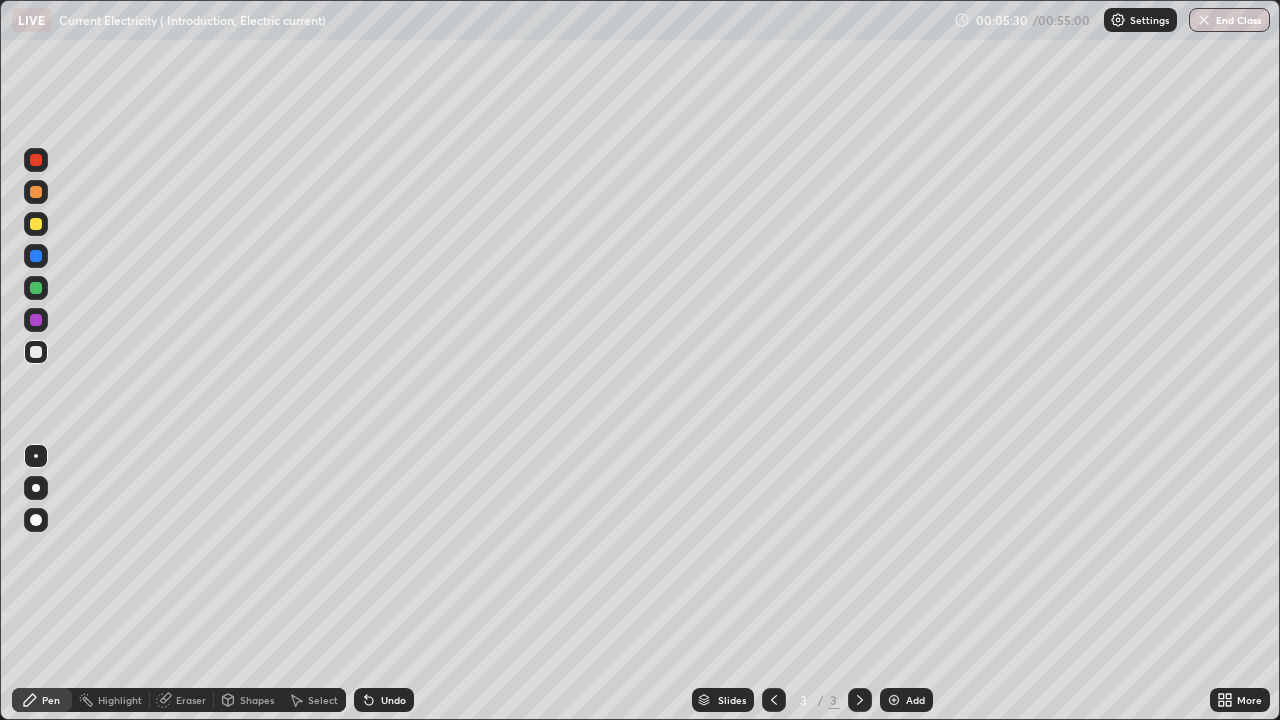 click at bounding box center [36, 288] 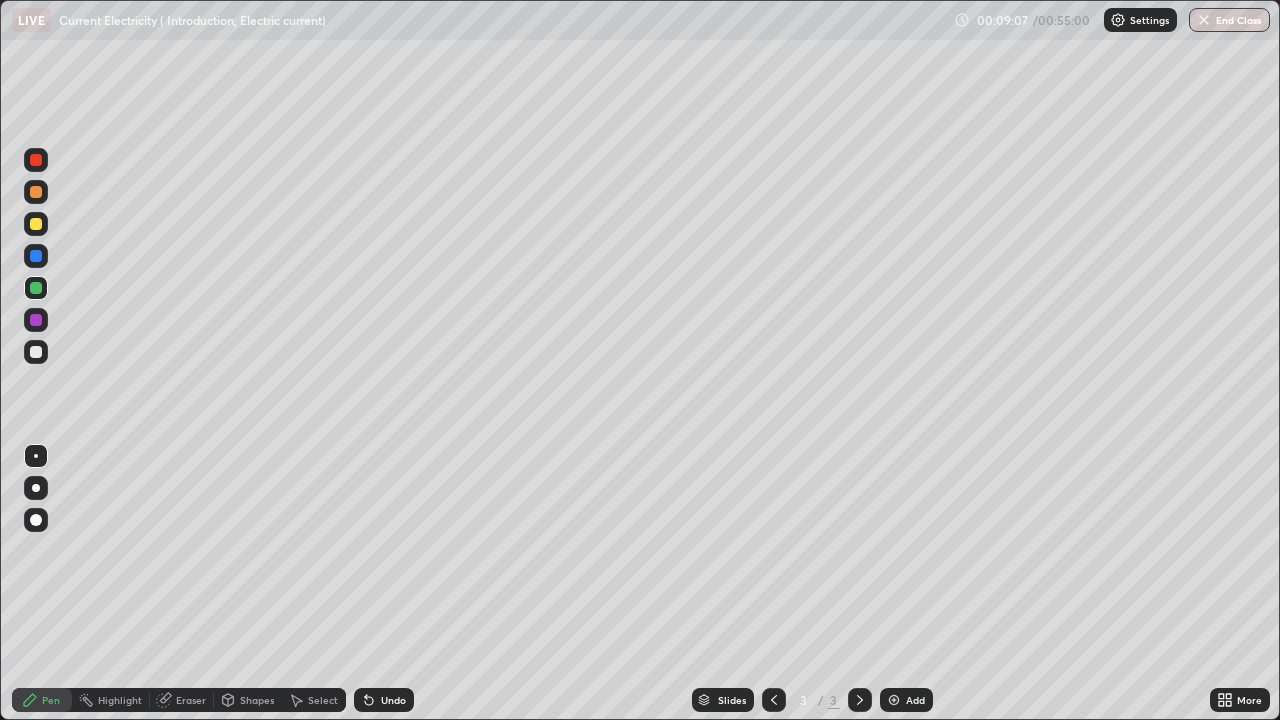 click at bounding box center (36, 352) 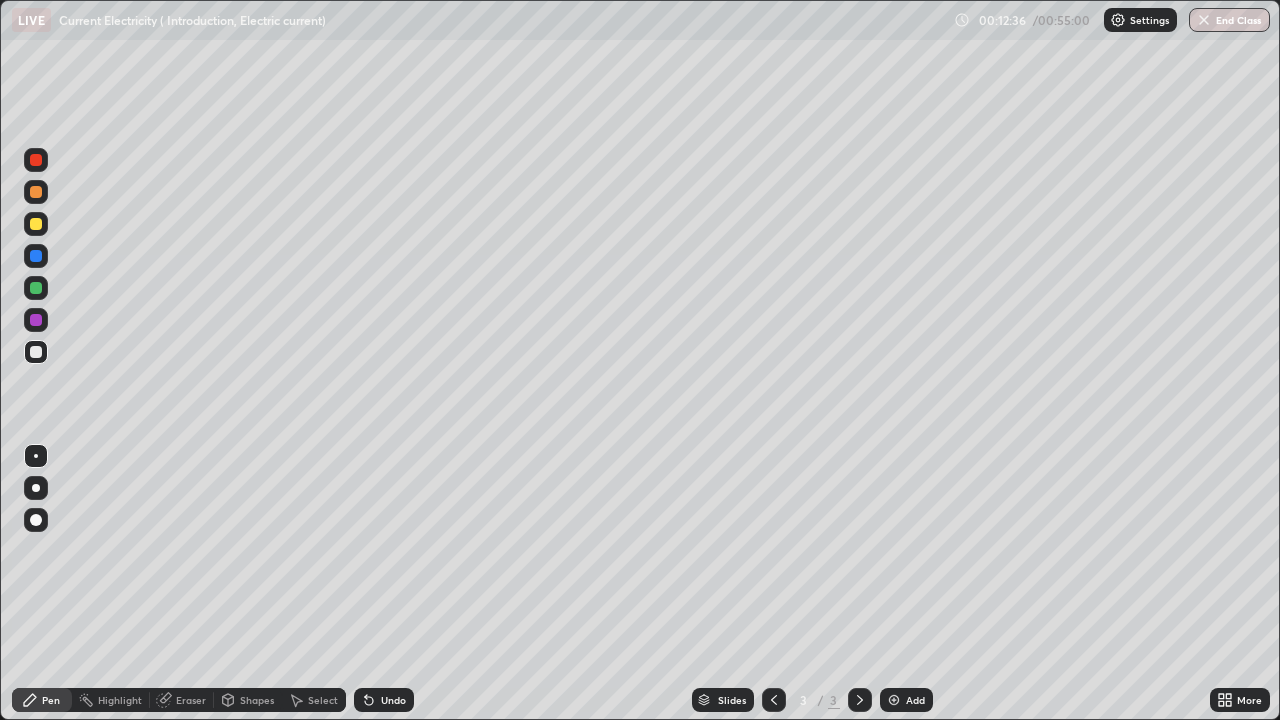 click on "Undo" at bounding box center (393, 700) 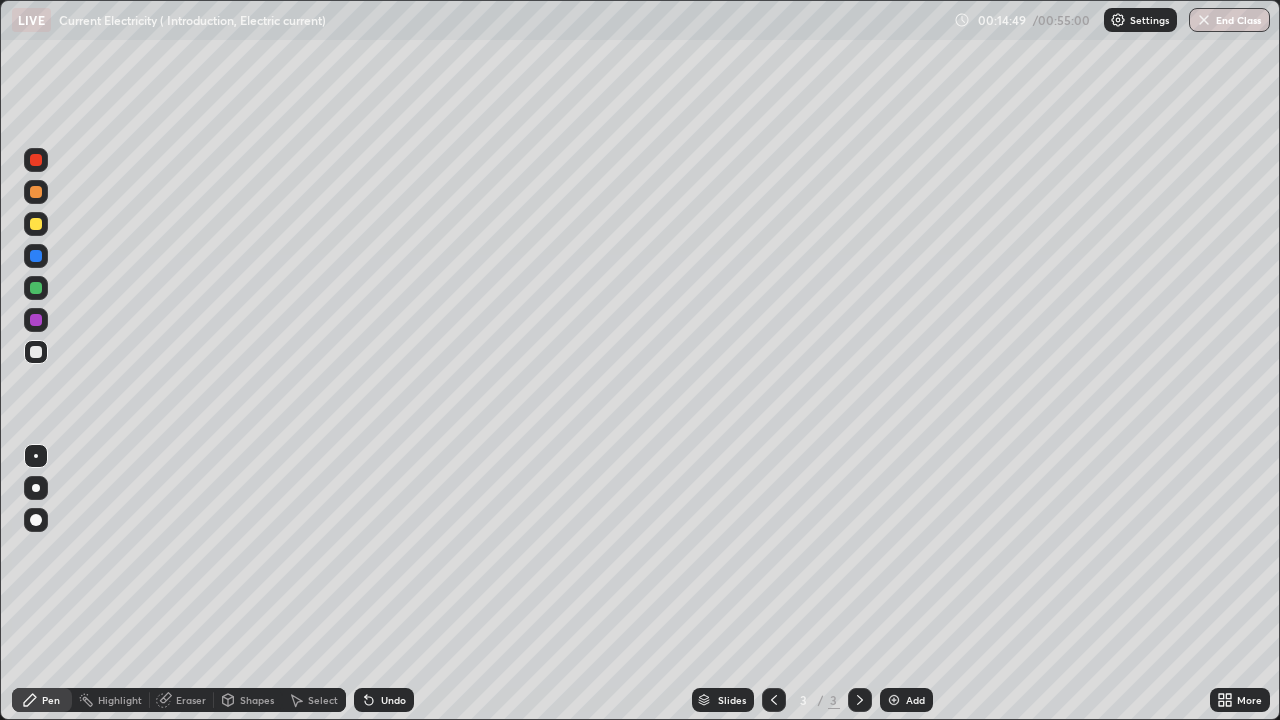 click on "Undo" at bounding box center (384, 700) 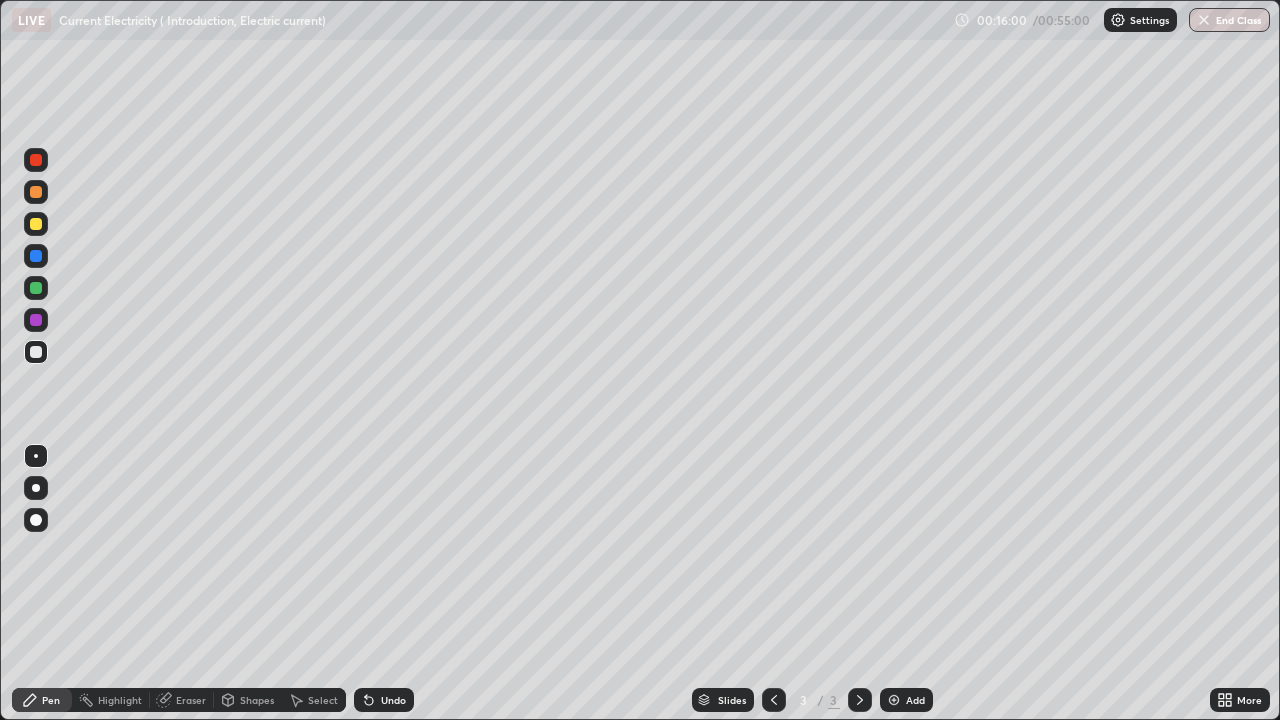 click on "Undo" at bounding box center (384, 700) 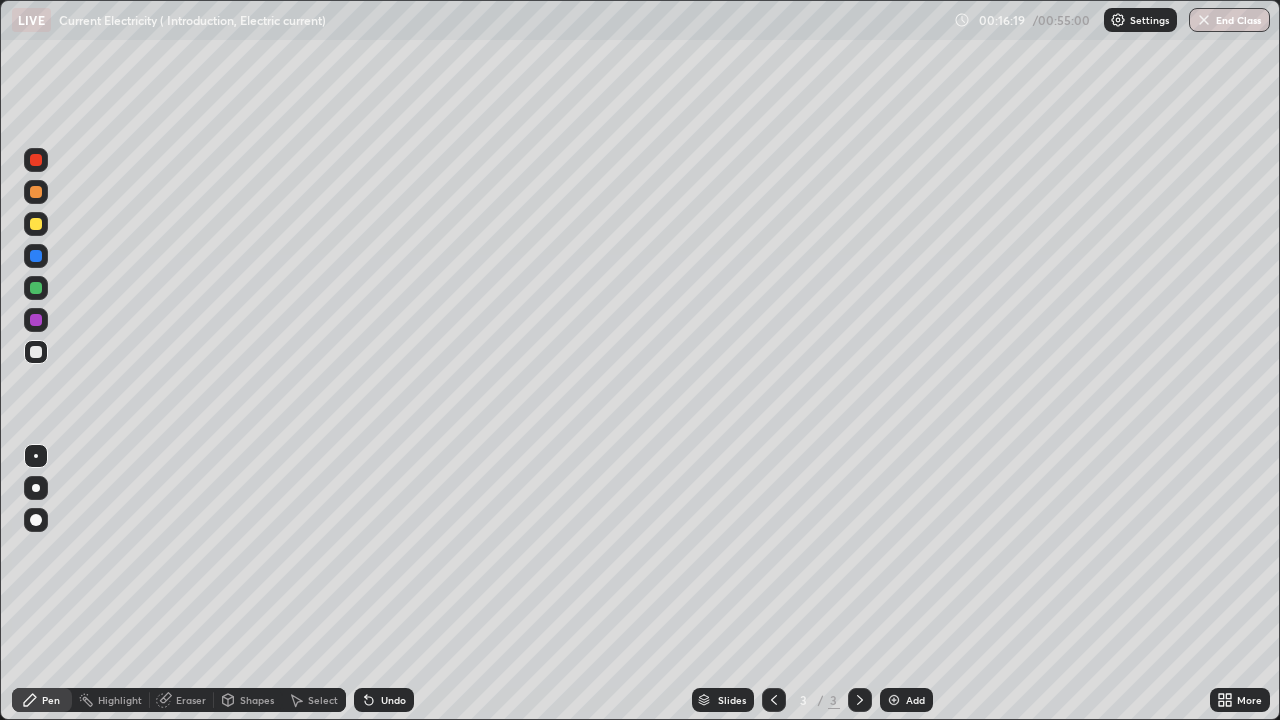 click on "Undo" at bounding box center (393, 700) 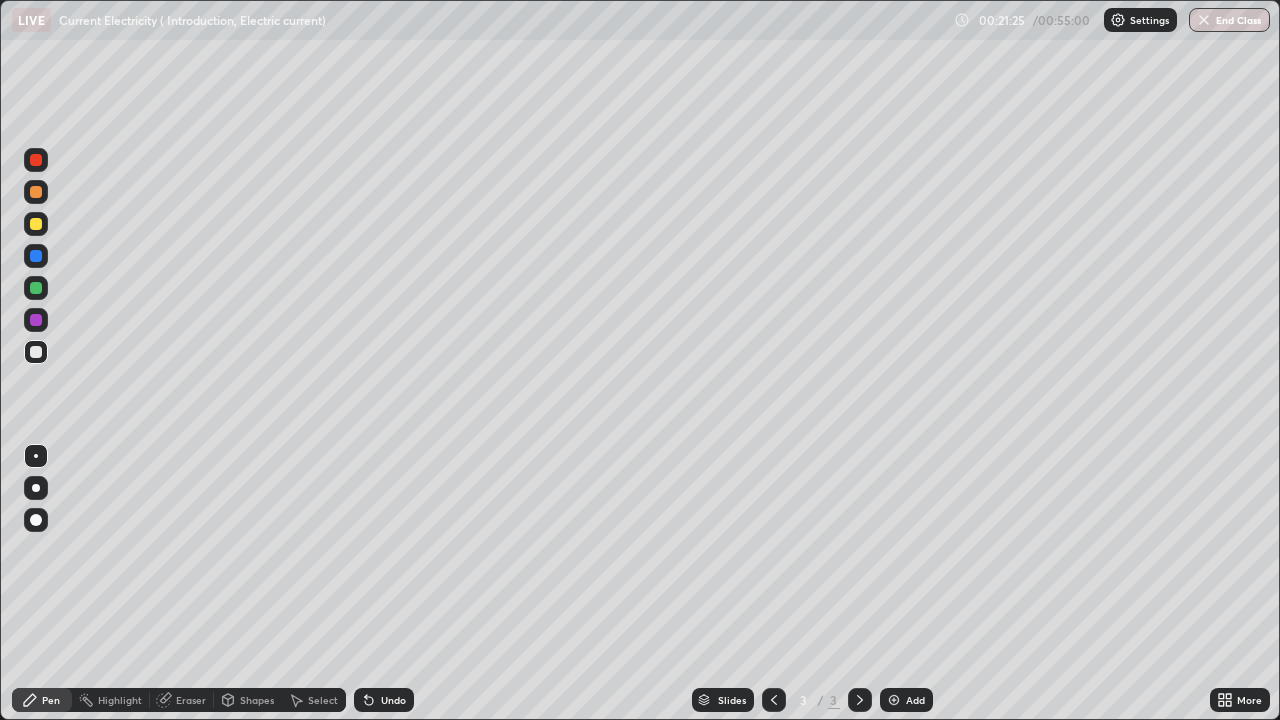 click on "Add" at bounding box center (906, 700) 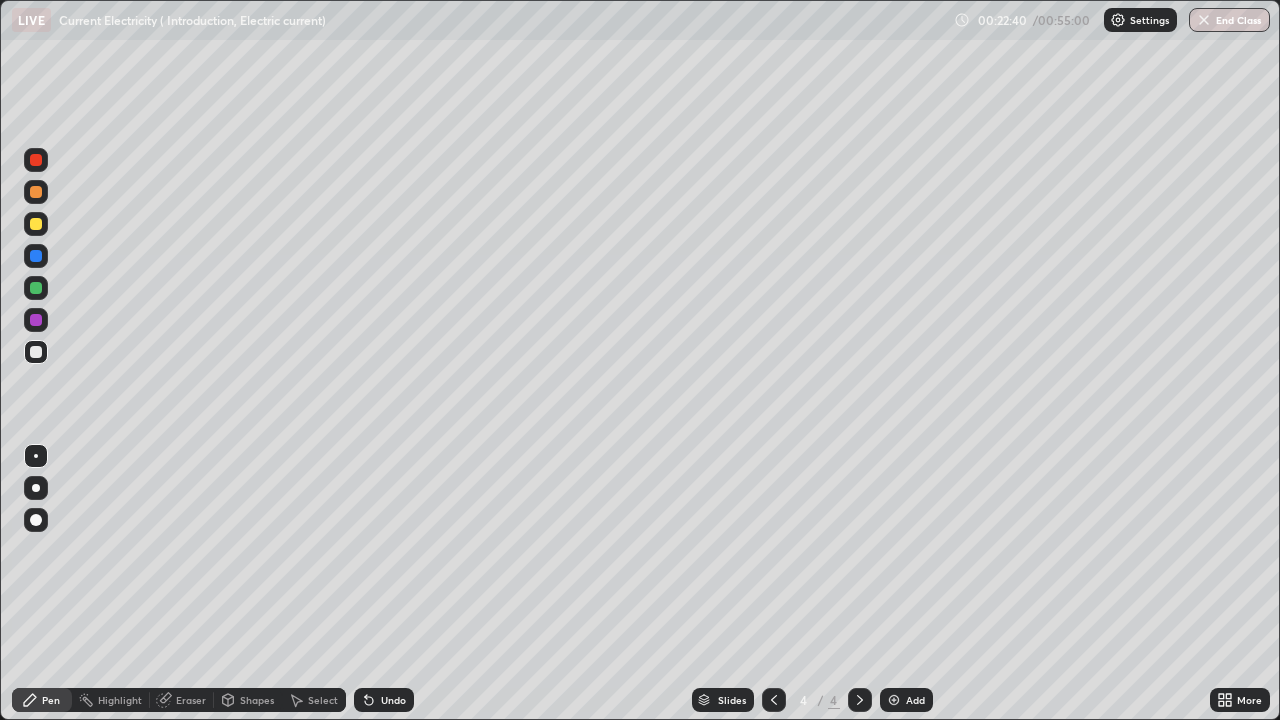 click on "Undo" at bounding box center (393, 700) 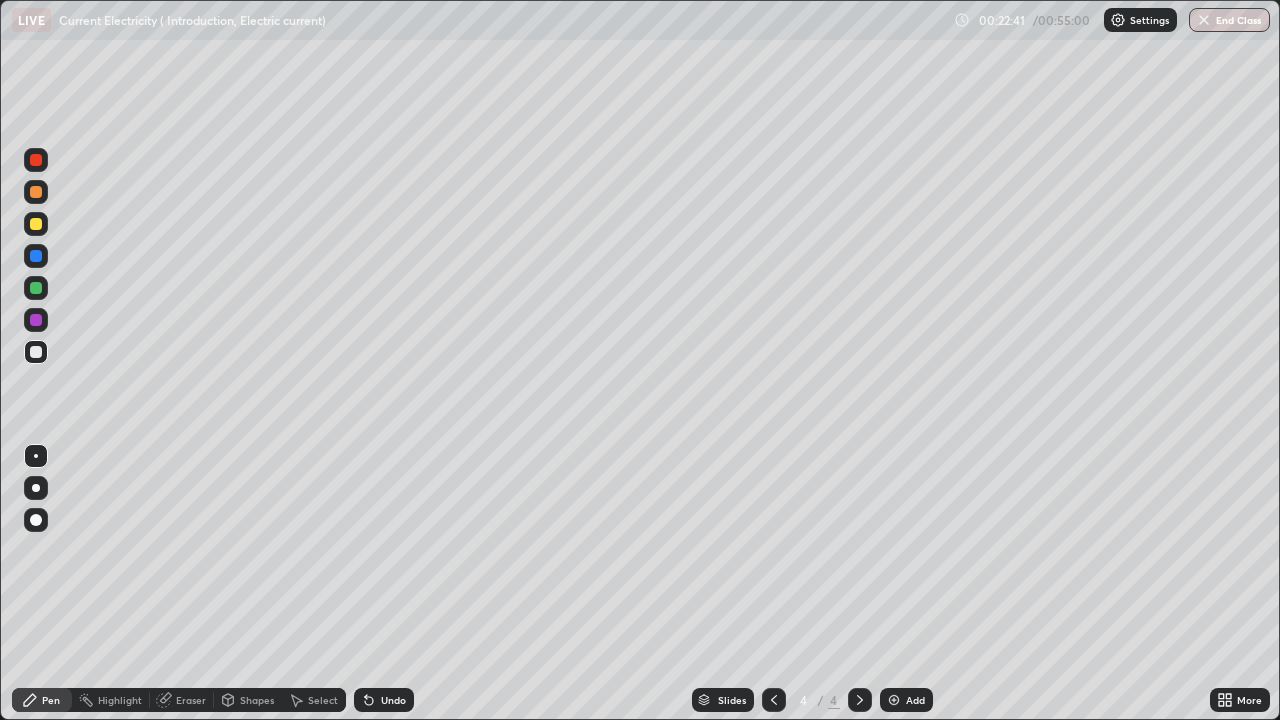 click on "Undo" at bounding box center (393, 700) 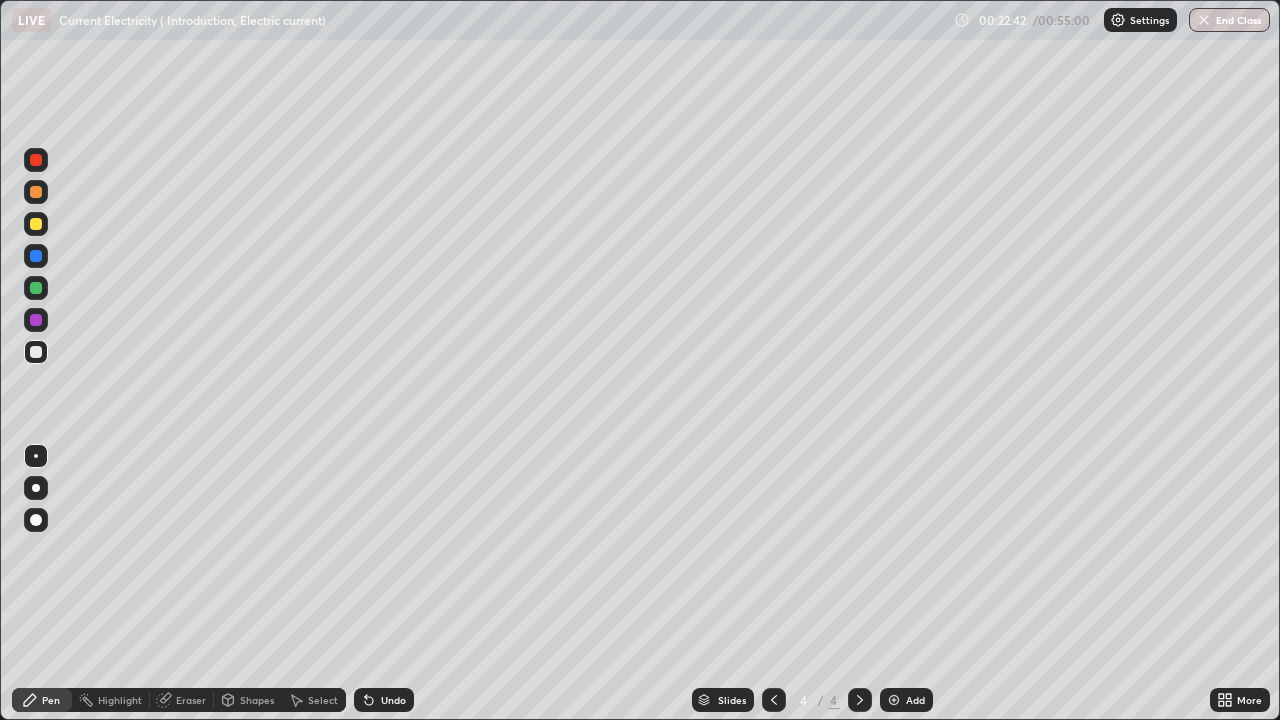 click on "Undo" at bounding box center [384, 700] 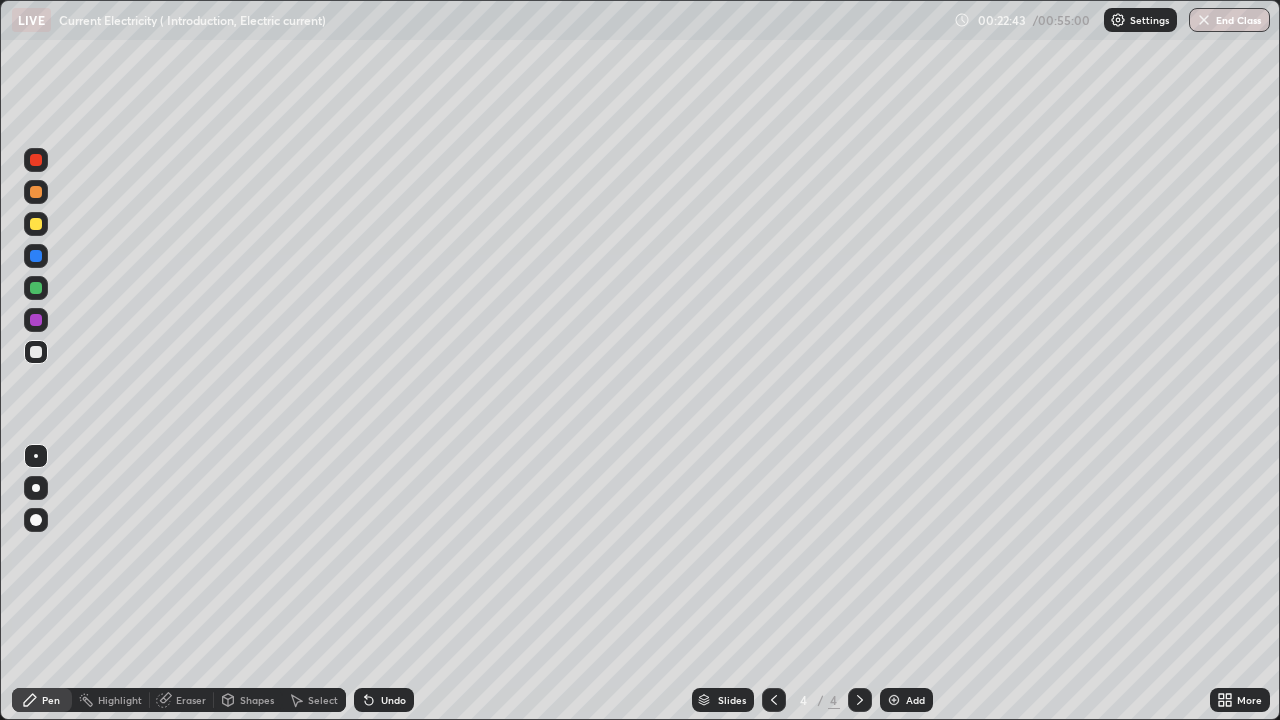 click on "Undo" at bounding box center (384, 700) 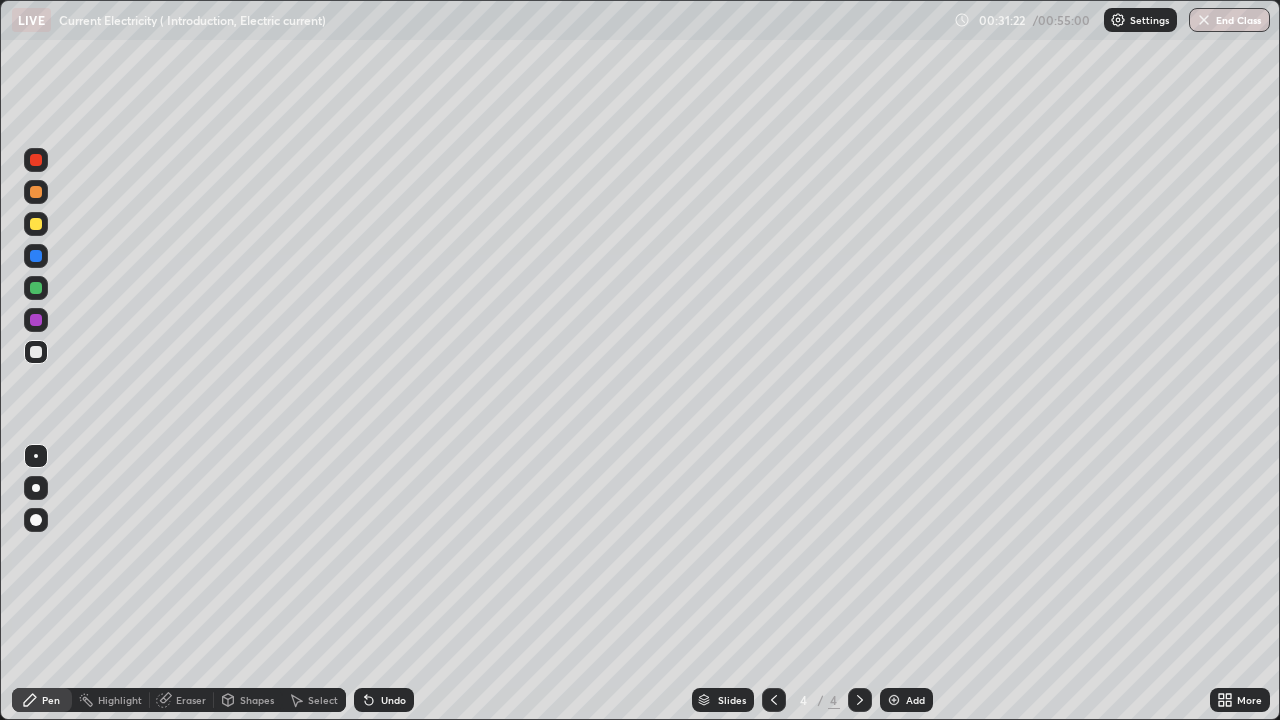 click on "Eraser" at bounding box center (182, 700) 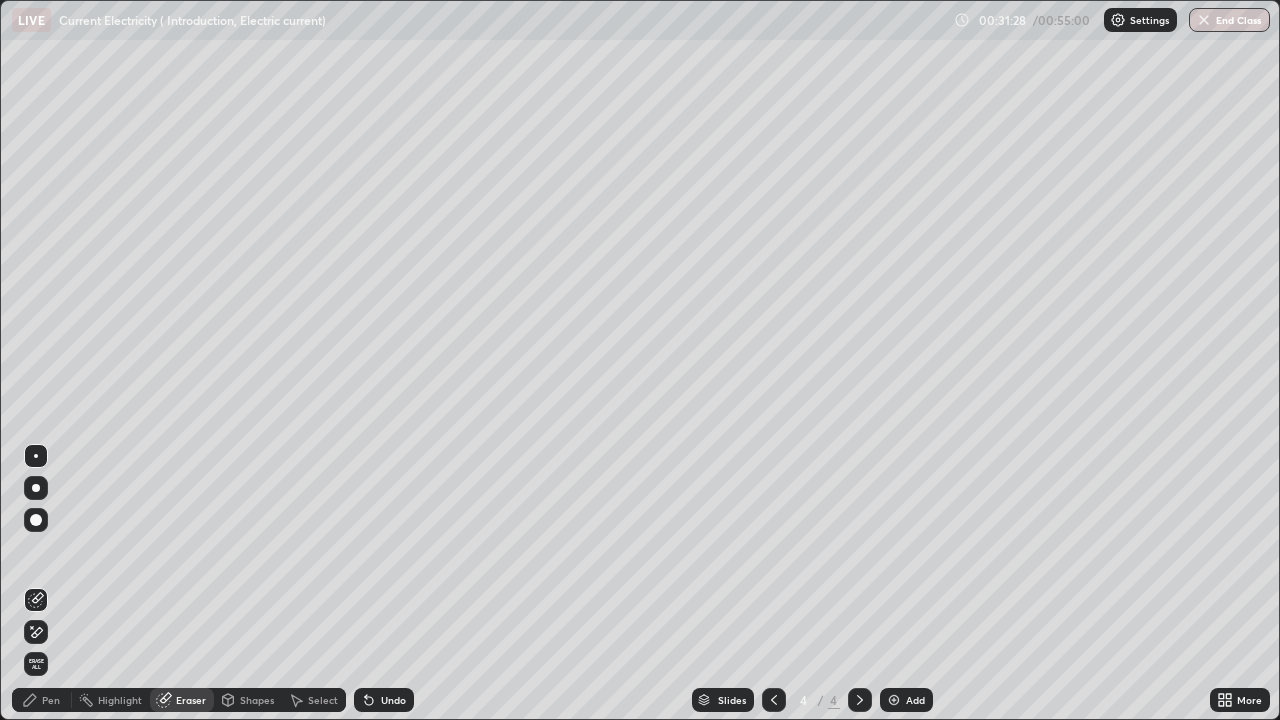 click on "Pen" at bounding box center (51, 700) 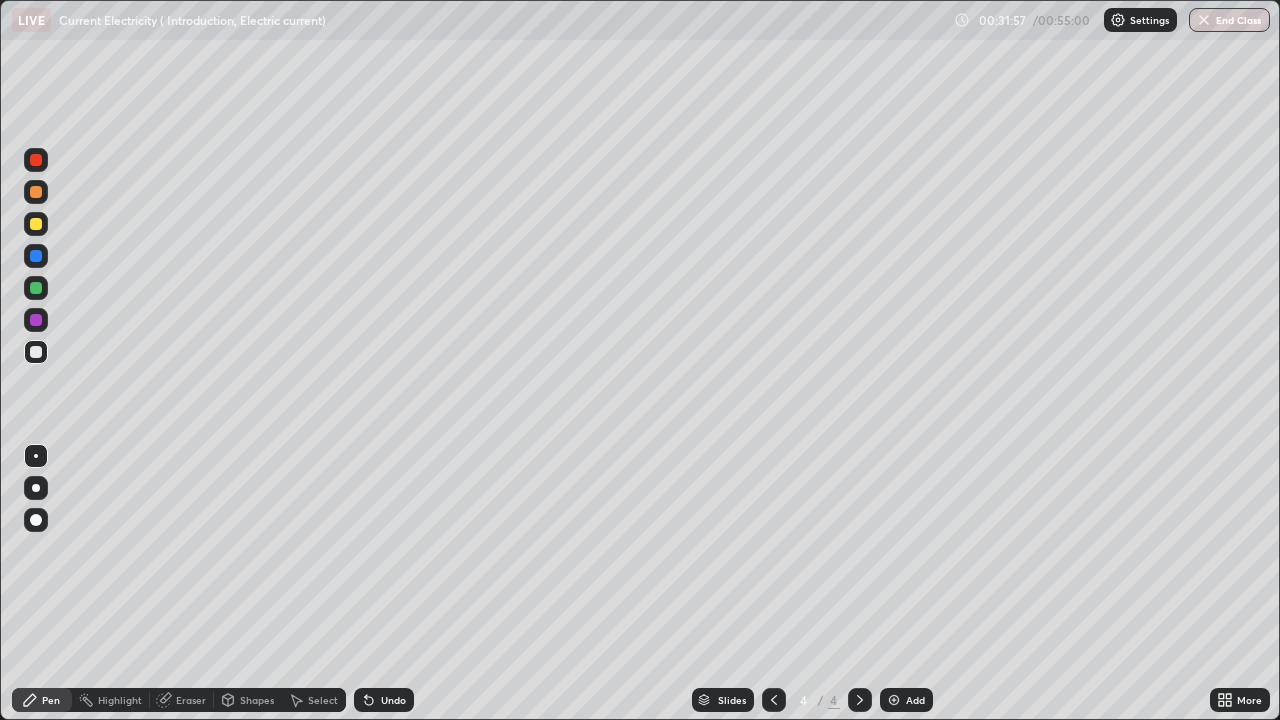 click on "Eraser" at bounding box center [191, 700] 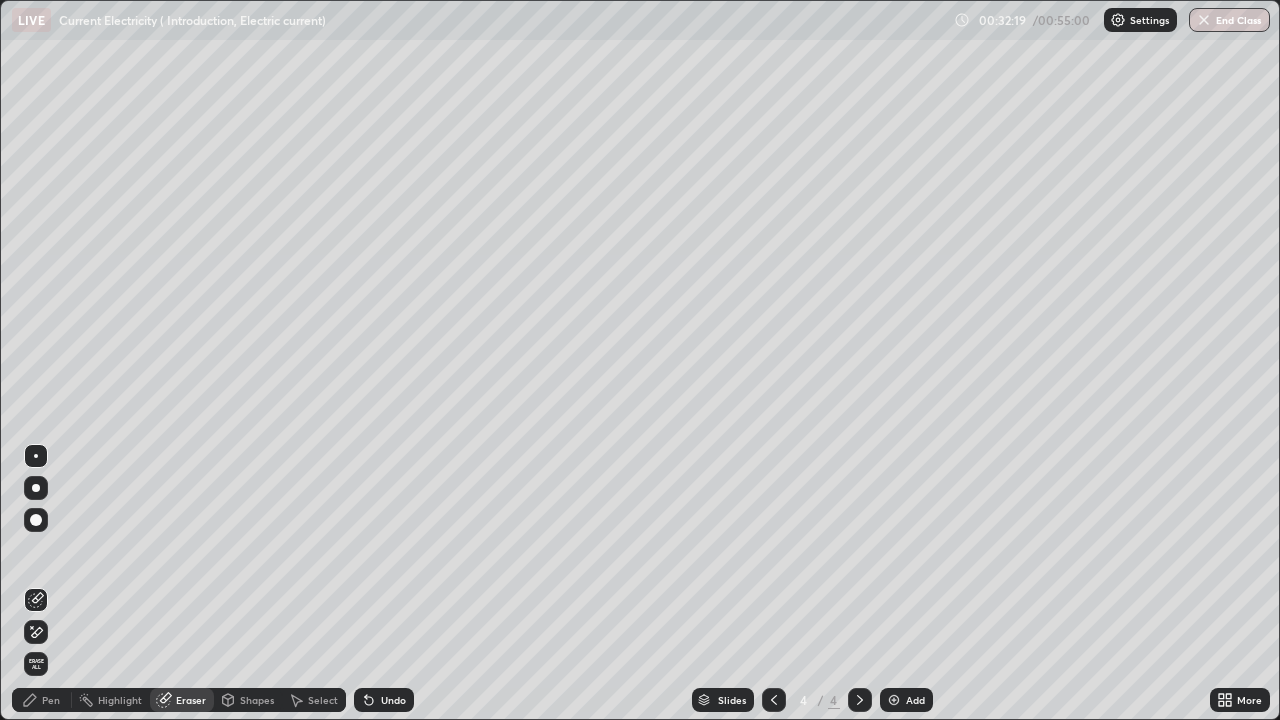 click at bounding box center [894, 700] 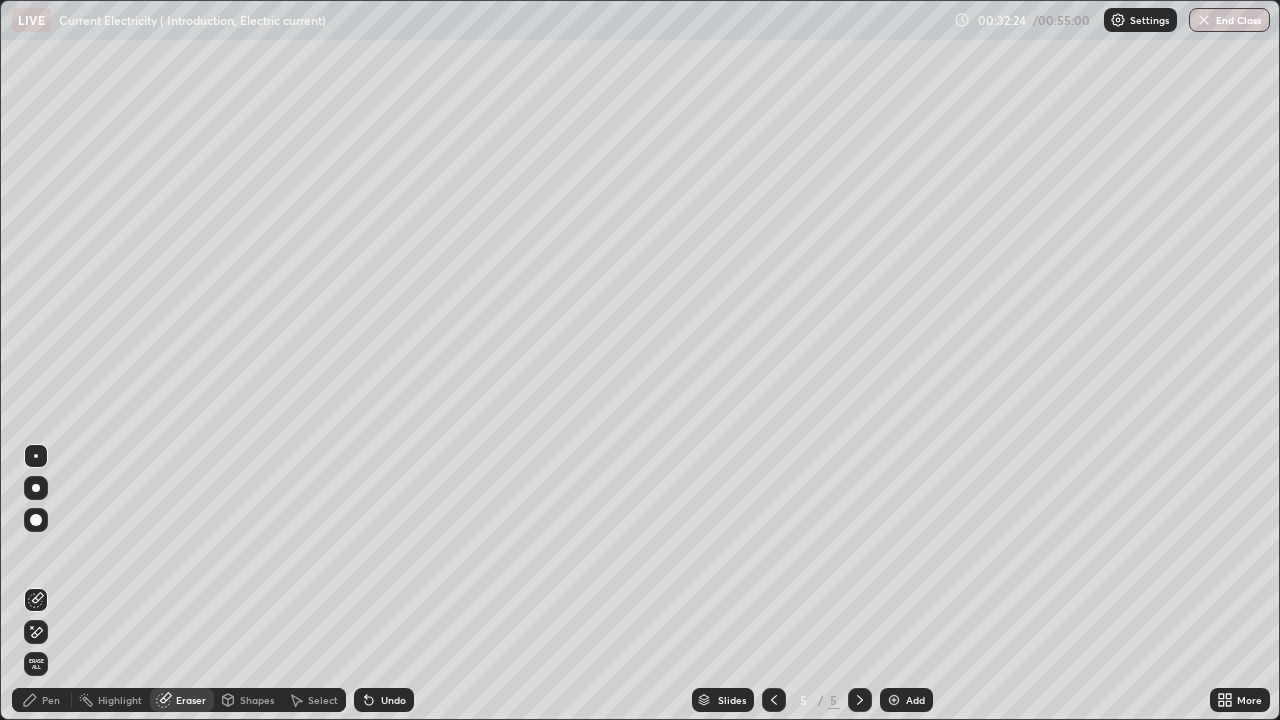 click on "Pen" at bounding box center [51, 700] 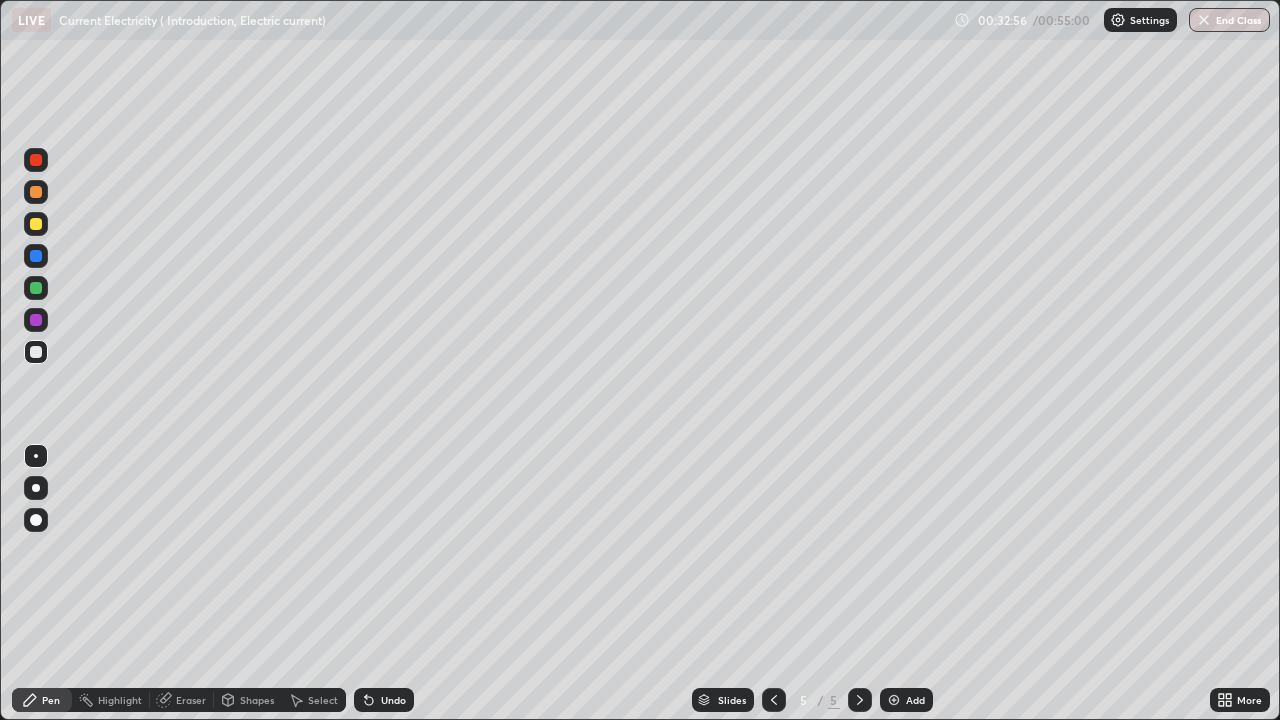 click on "Undo" at bounding box center (384, 700) 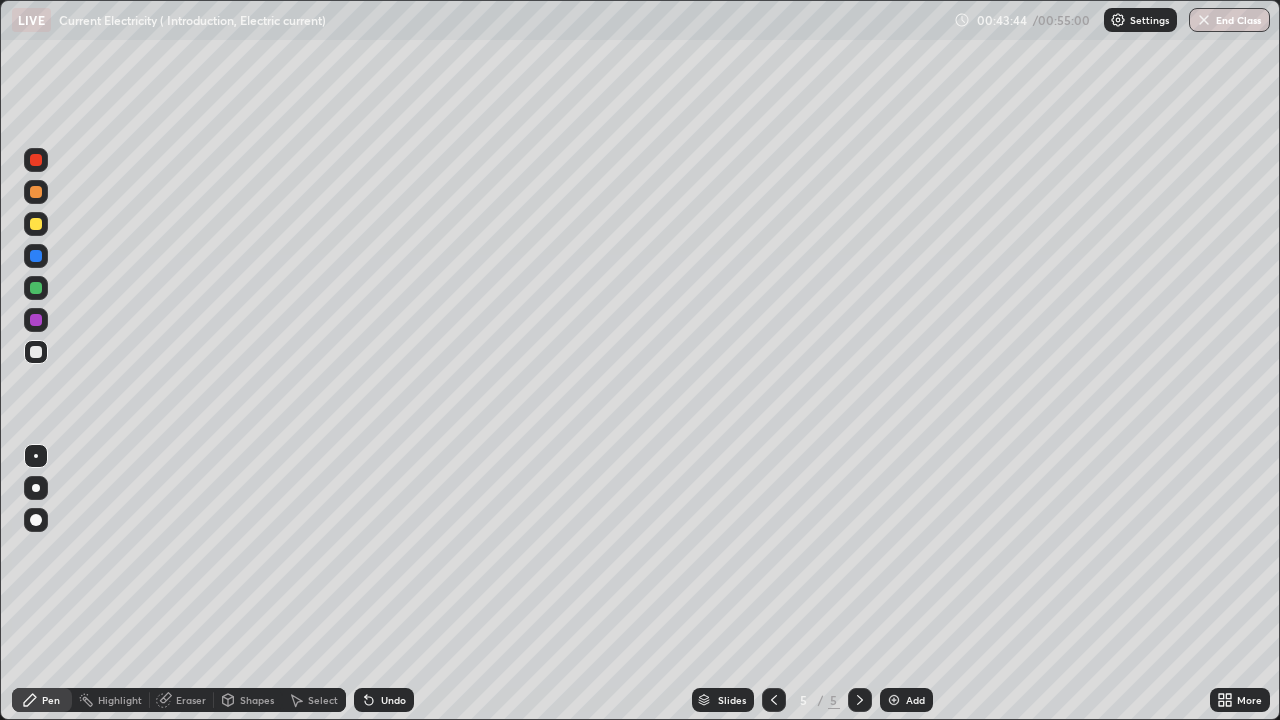 click on "Undo" at bounding box center [393, 700] 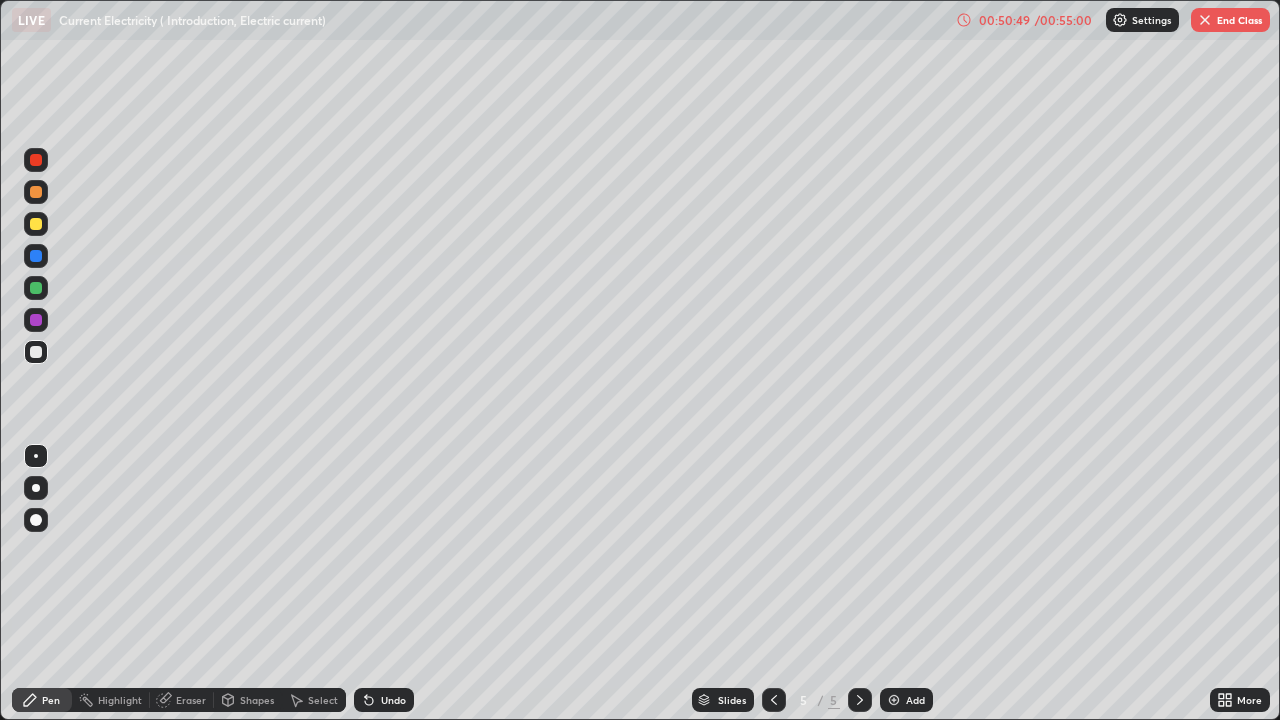 click on "Add" at bounding box center (906, 700) 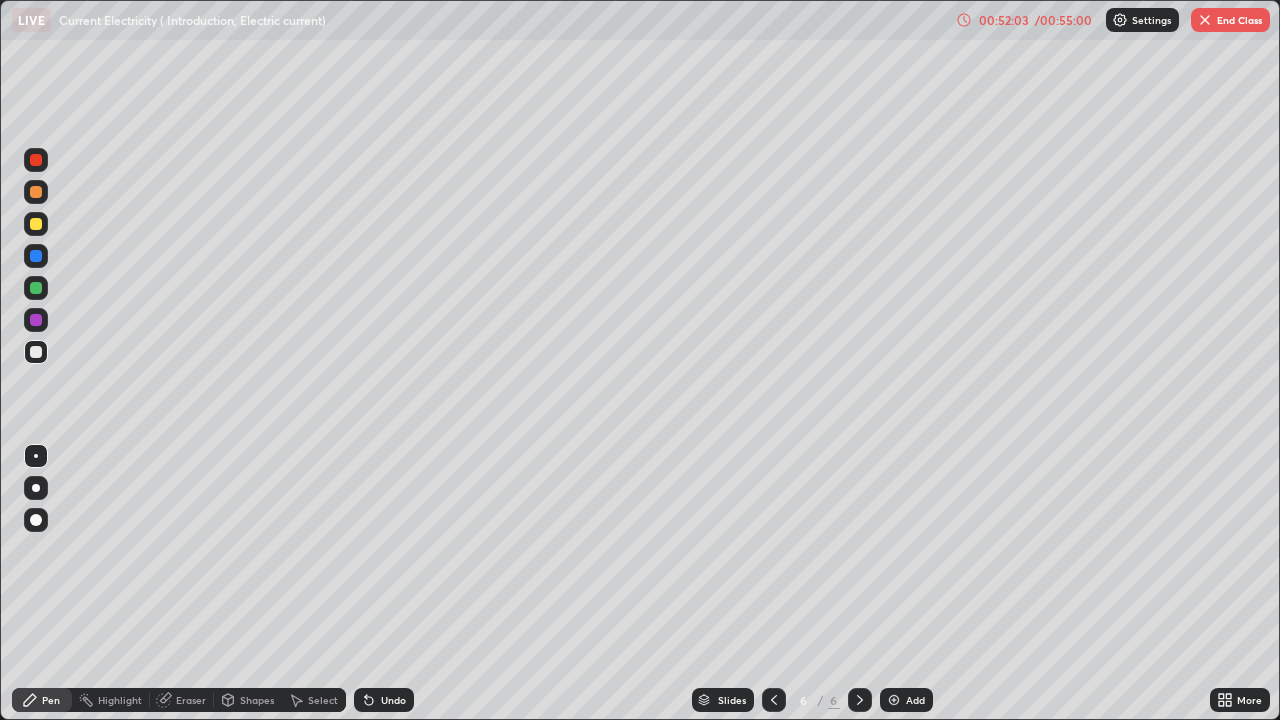 click on "Undo" at bounding box center [393, 700] 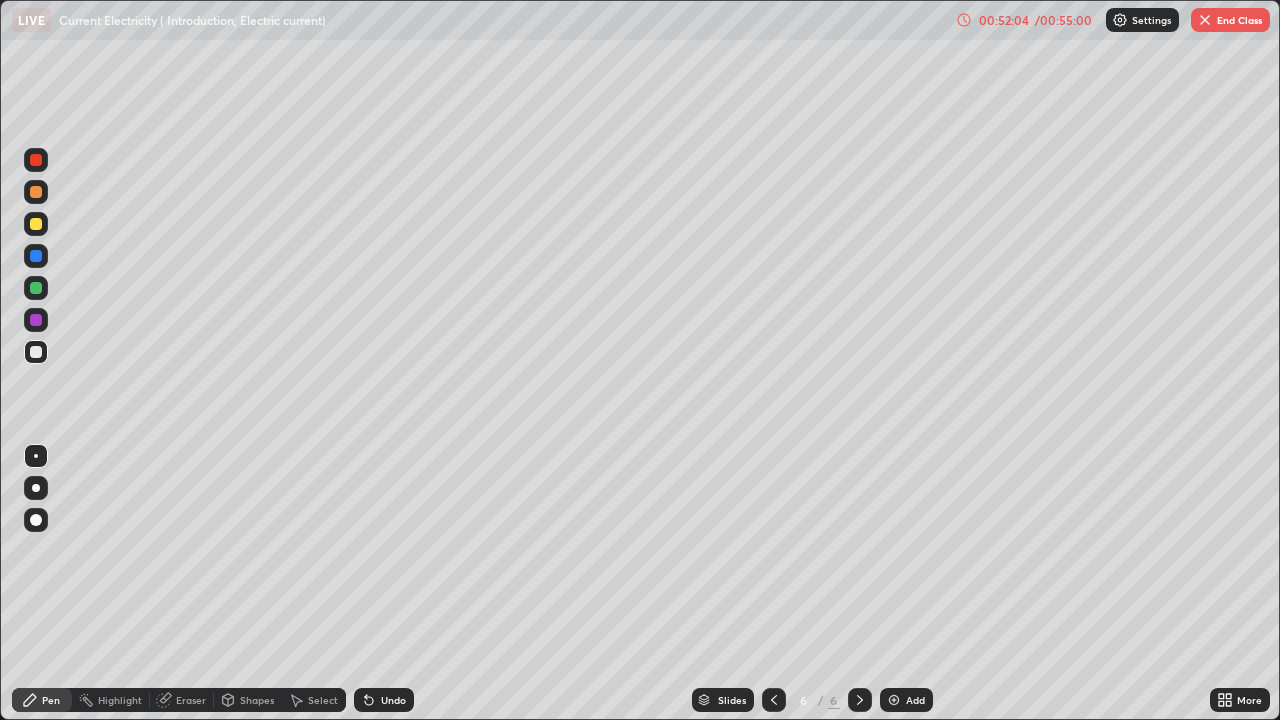 click on "Undo" at bounding box center [384, 700] 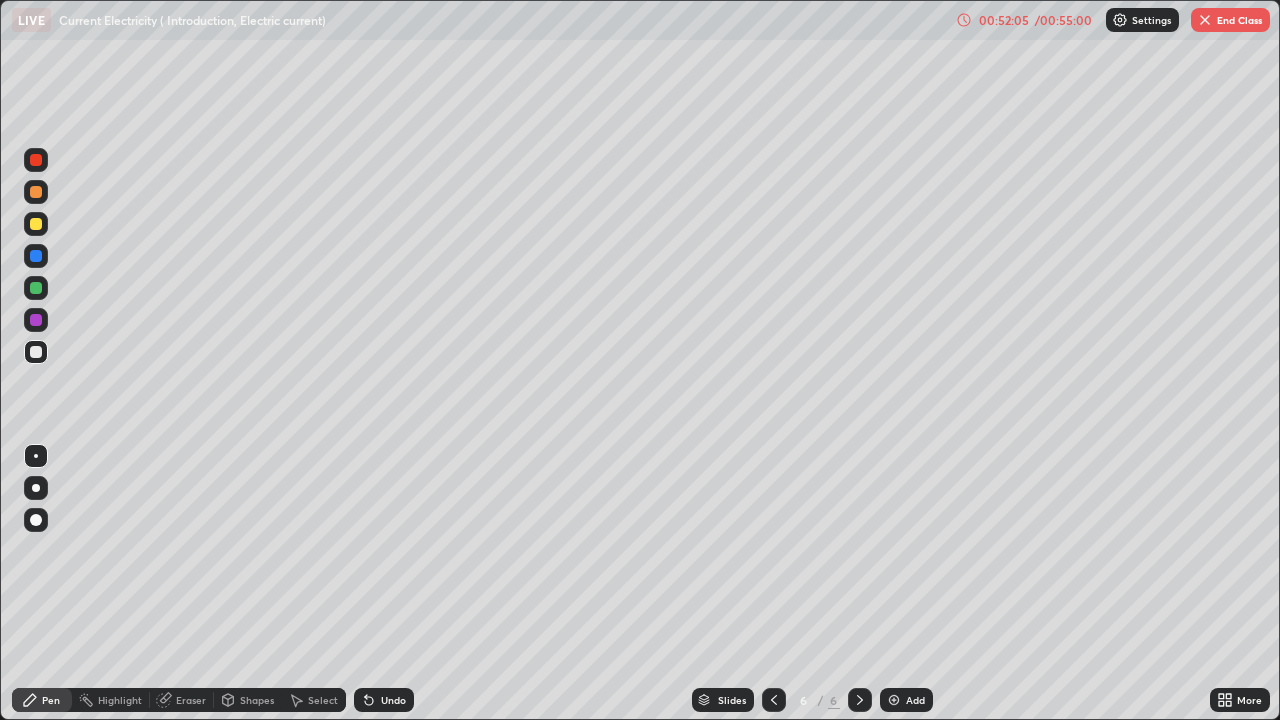 click on "Undo" at bounding box center (384, 700) 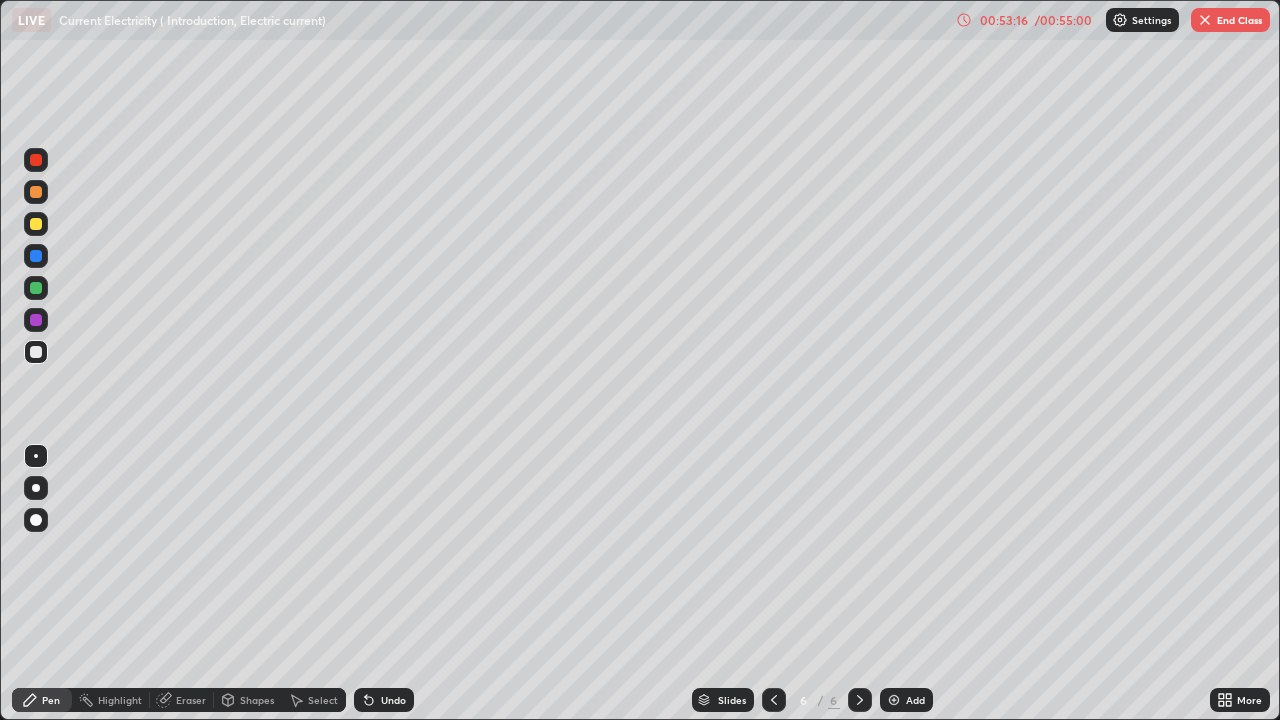 click on "End Class" at bounding box center [1230, 20] 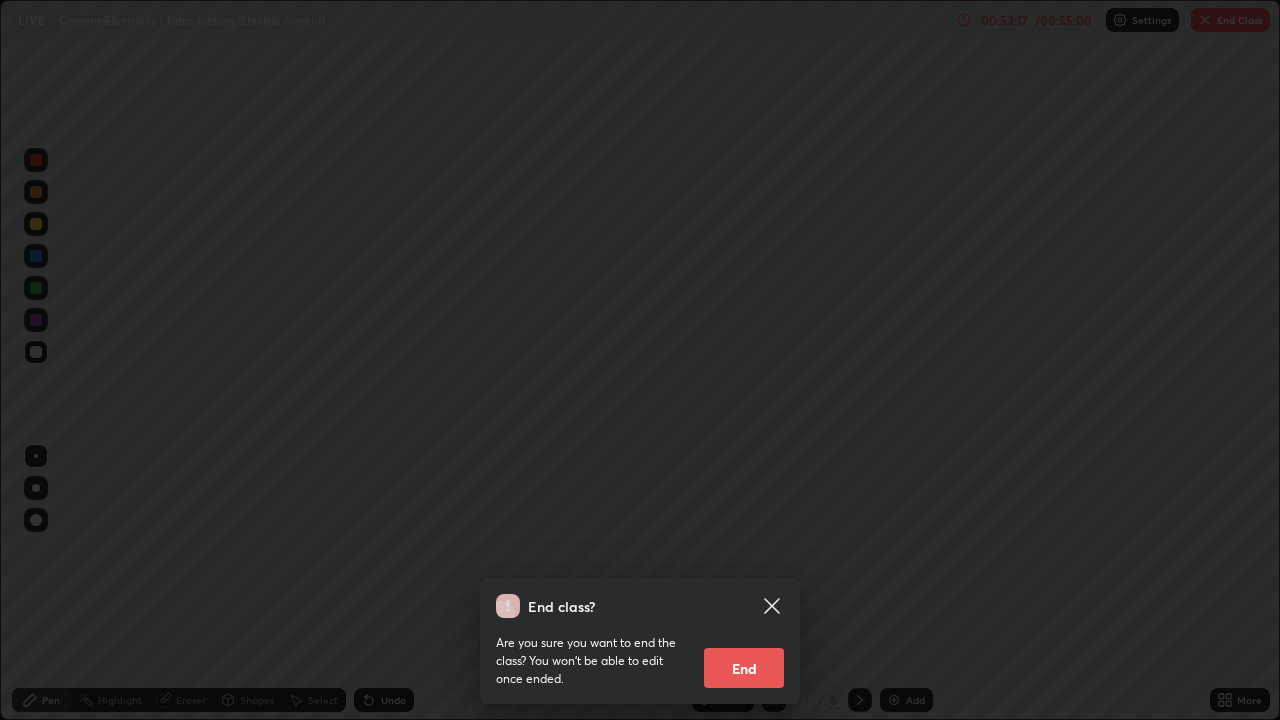 click on "End" at bounding box center (744, 668) 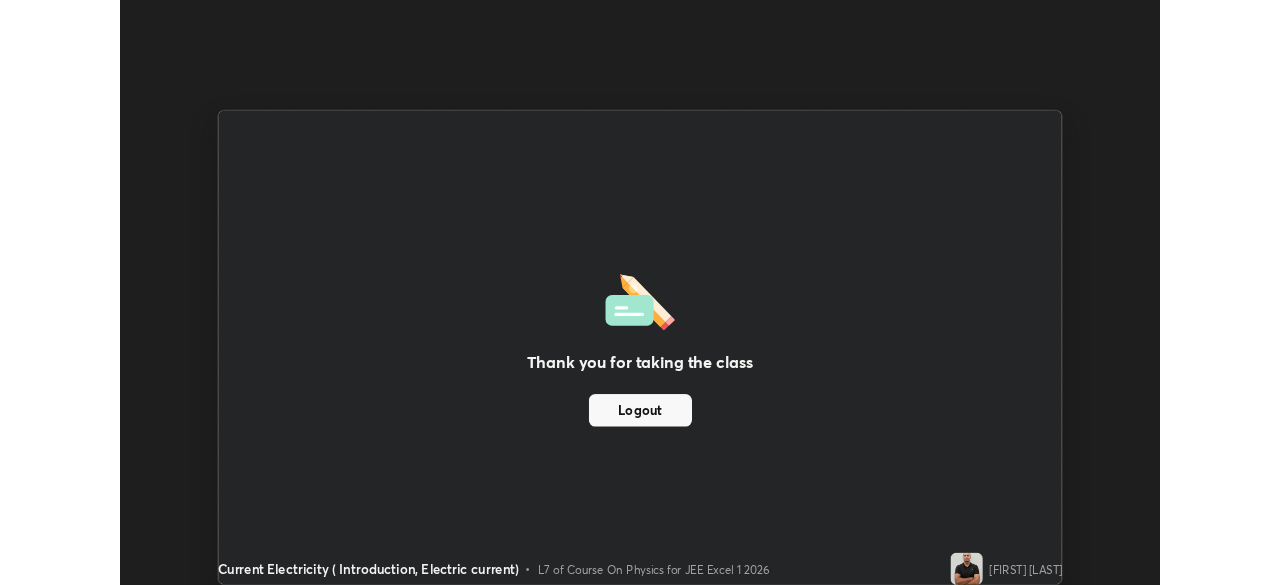 scroll, scrollTop: 585, scrollLeft: 1280, axis: both 